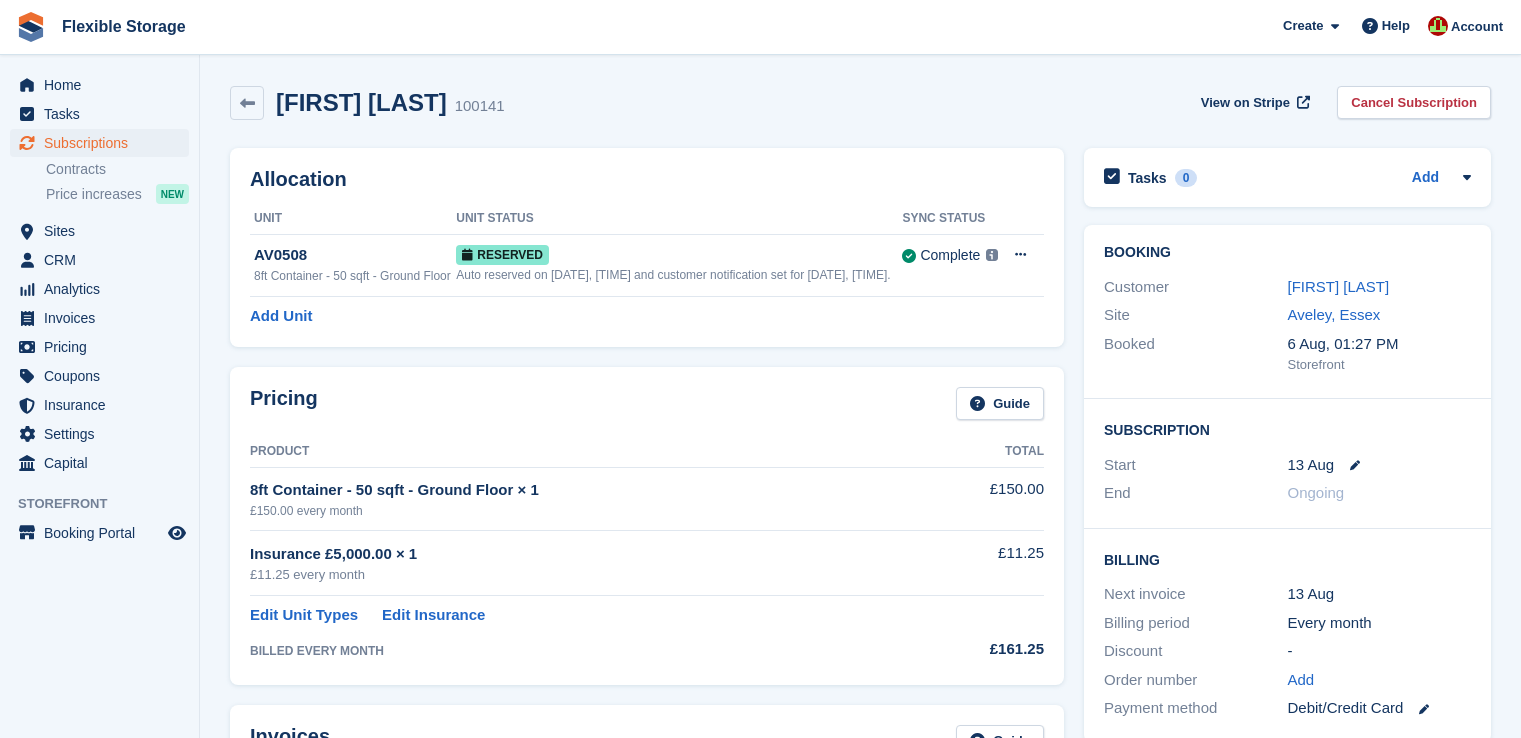 scroll, scrollTop: 100, scrollLeft: 0, axis: vertical 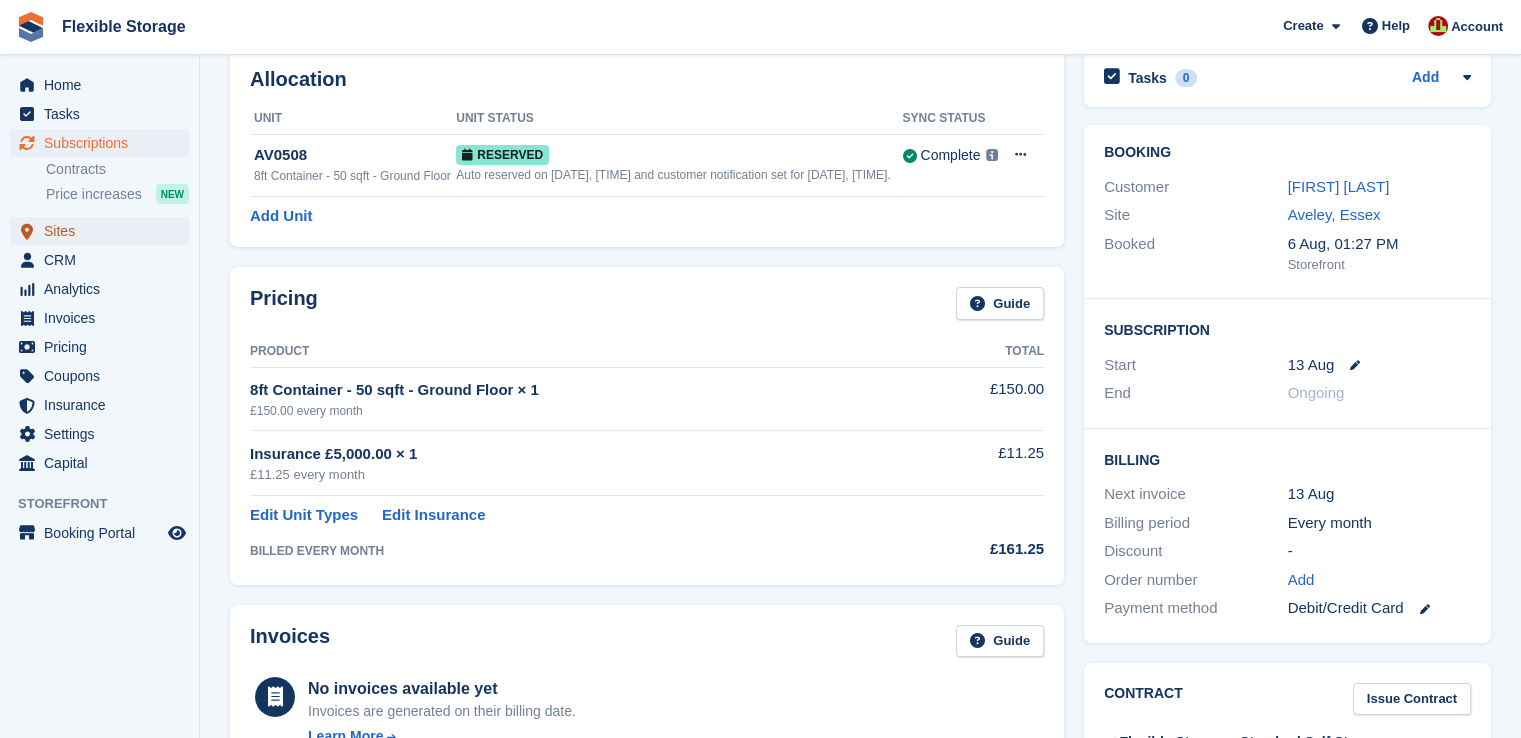 click on "Sites" at bounding box center [104, 231] 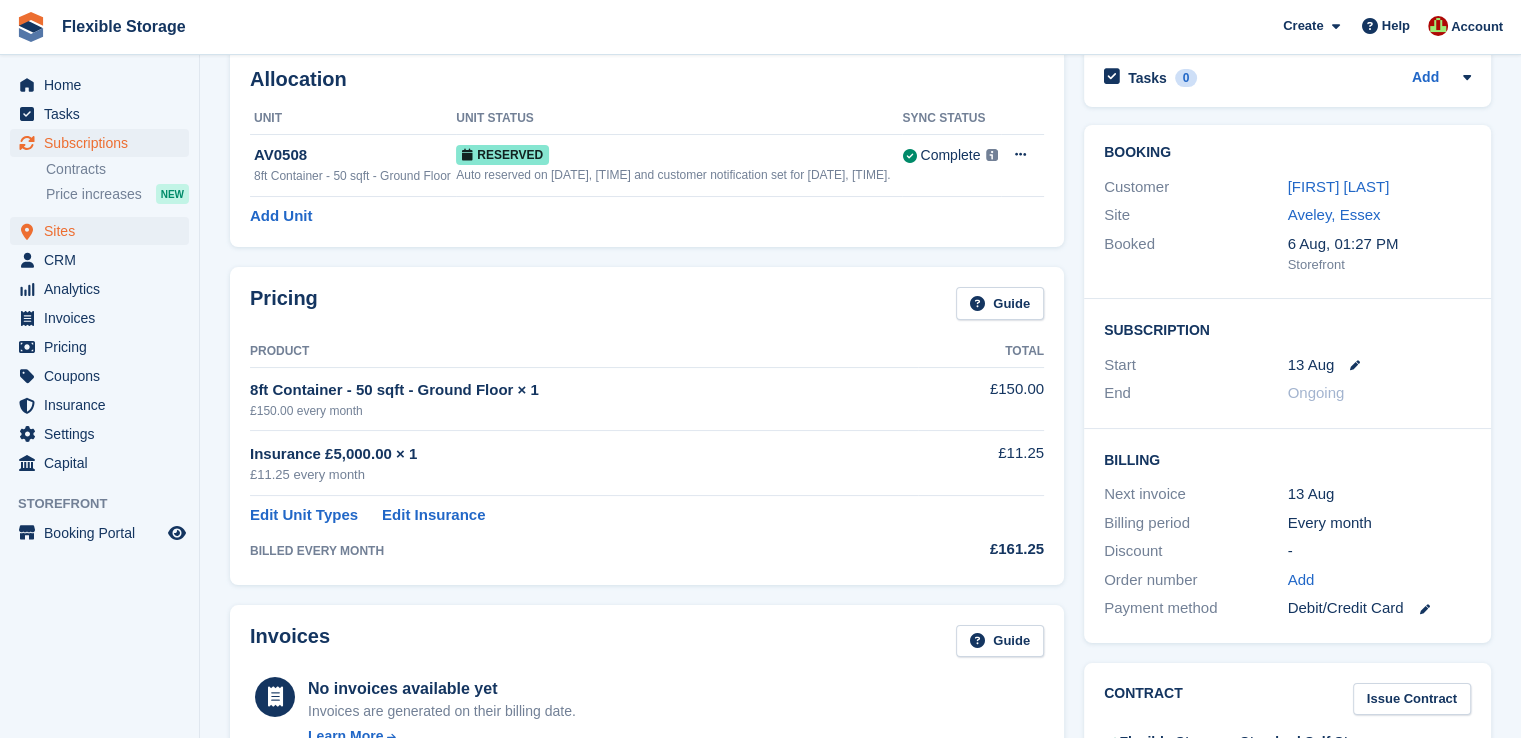 scroll, scrollTop: 0, scrollLeft: 0, axis: both 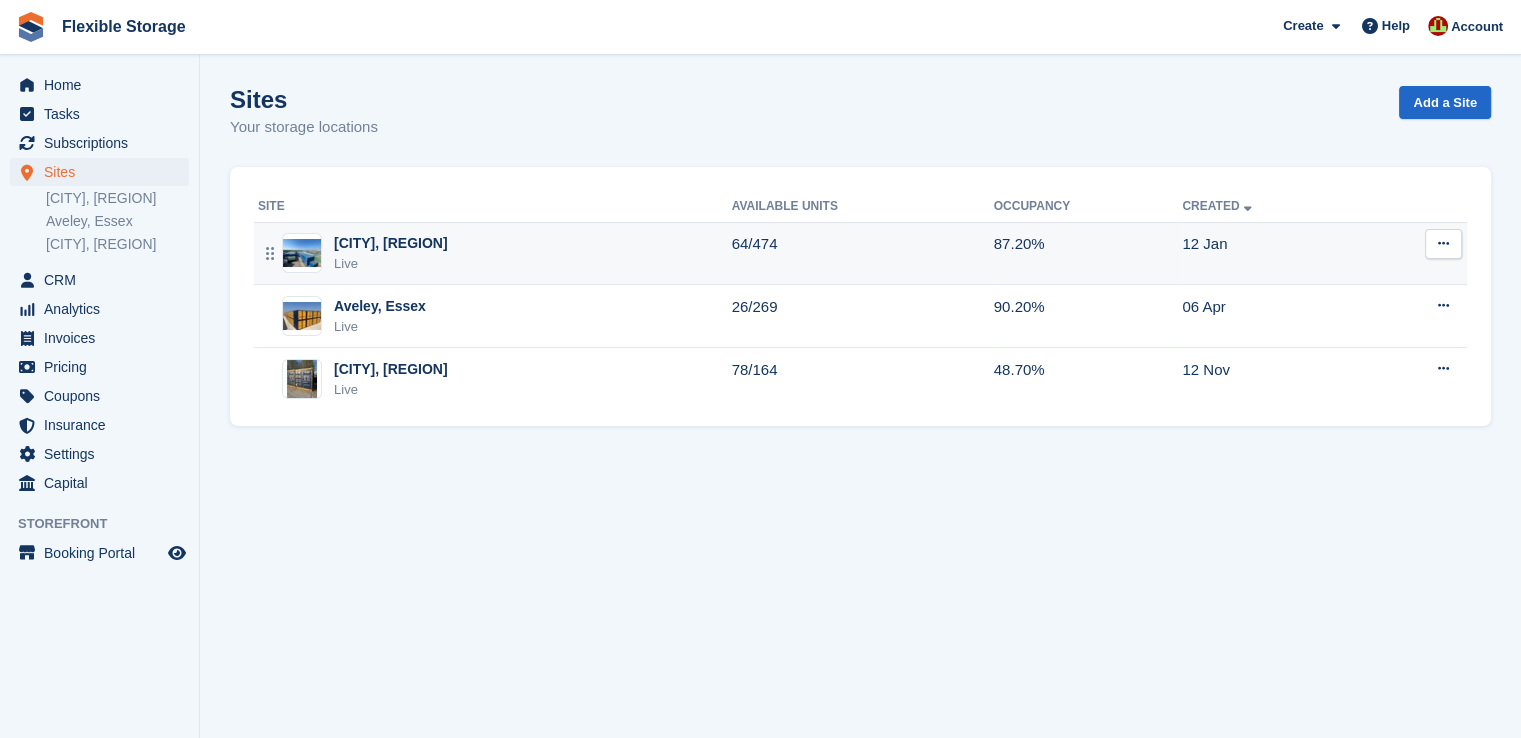 click on "Live" at bounding box center [391, 264] 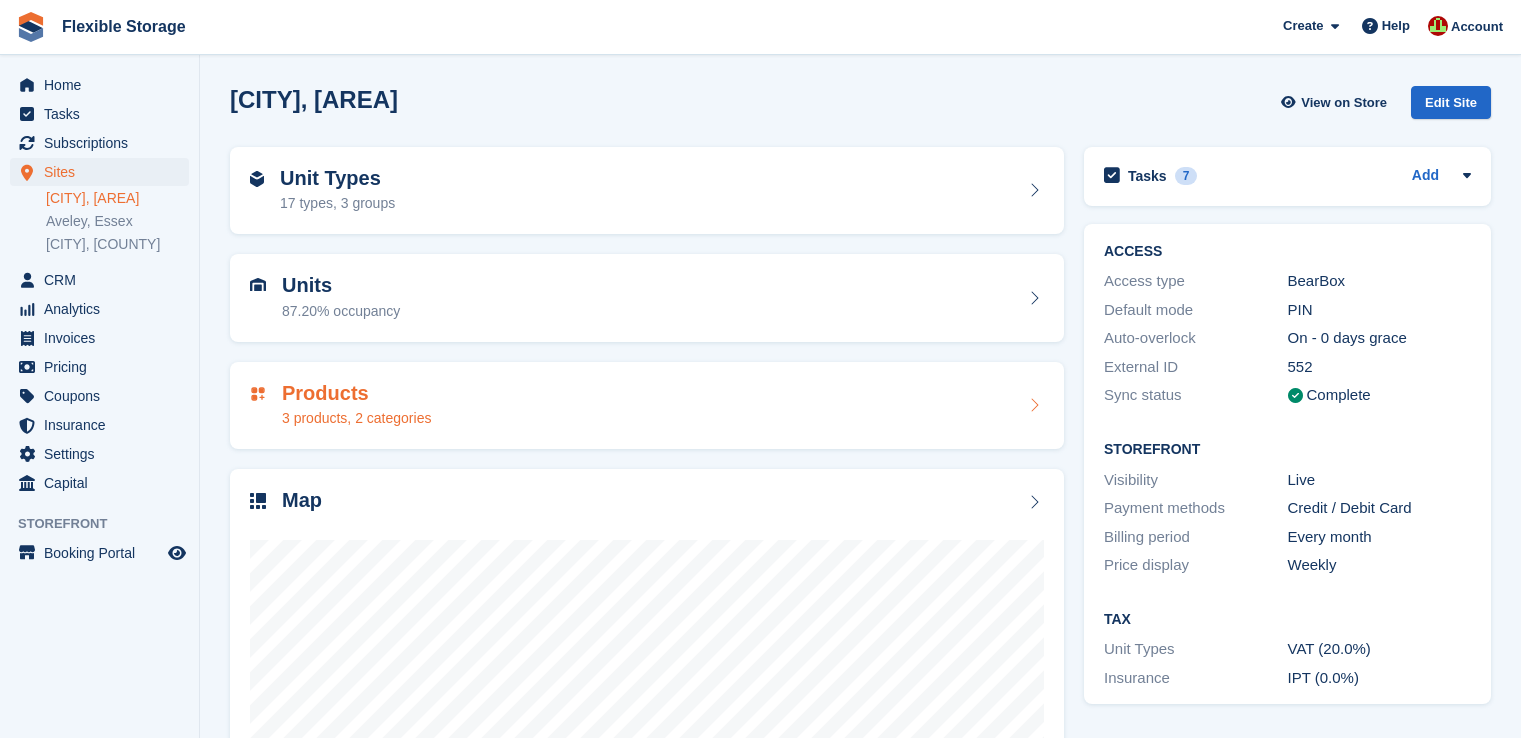 scroll, scrollTop: 0, scrollLeft: 0, axis: both 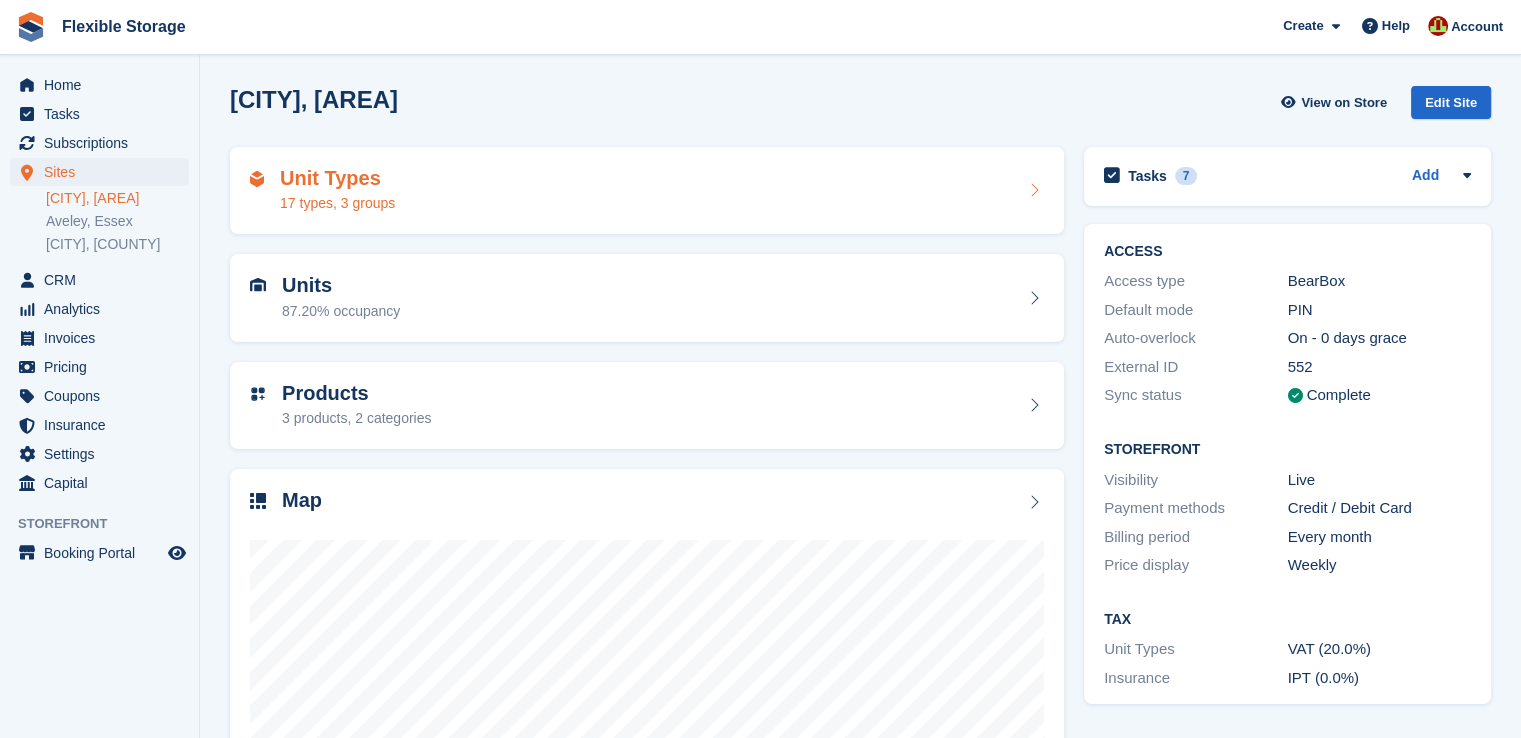 click on "Unit Types
17 types, 3 groups" at bounding box center [647, 191] 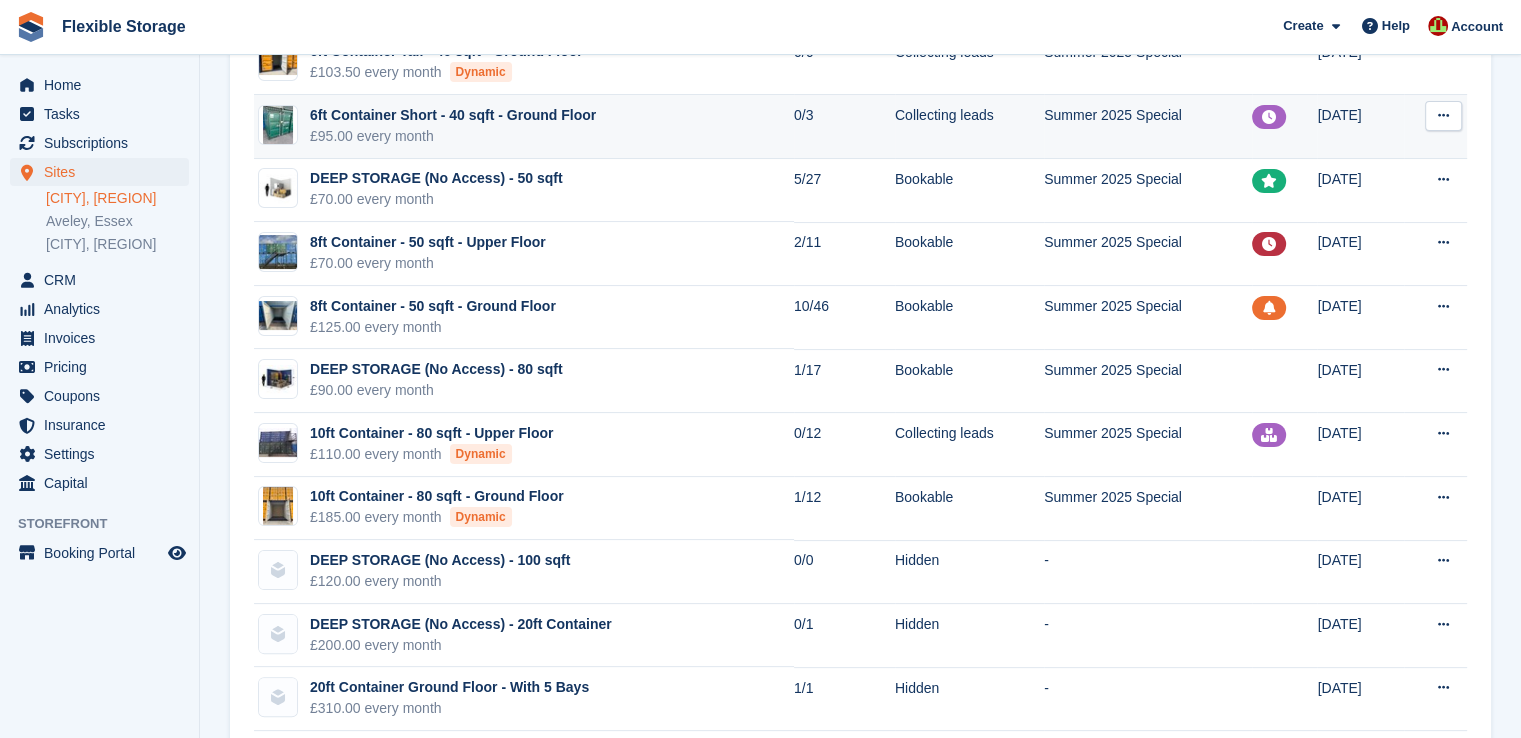 scroll, scrollTop: 589, scrollLeft: 0, axis: vertical 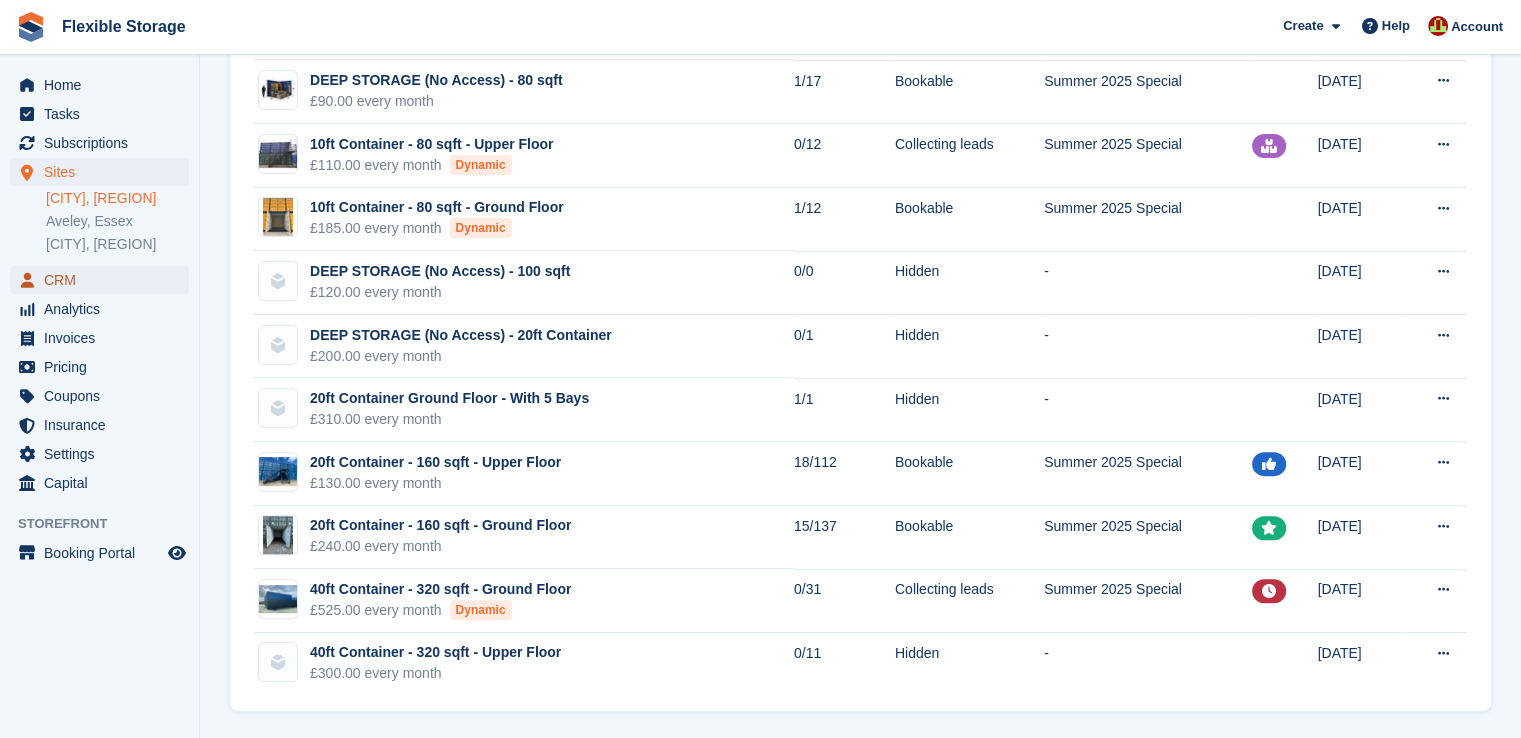 click on "CRM" at bounding box center [104, 280] 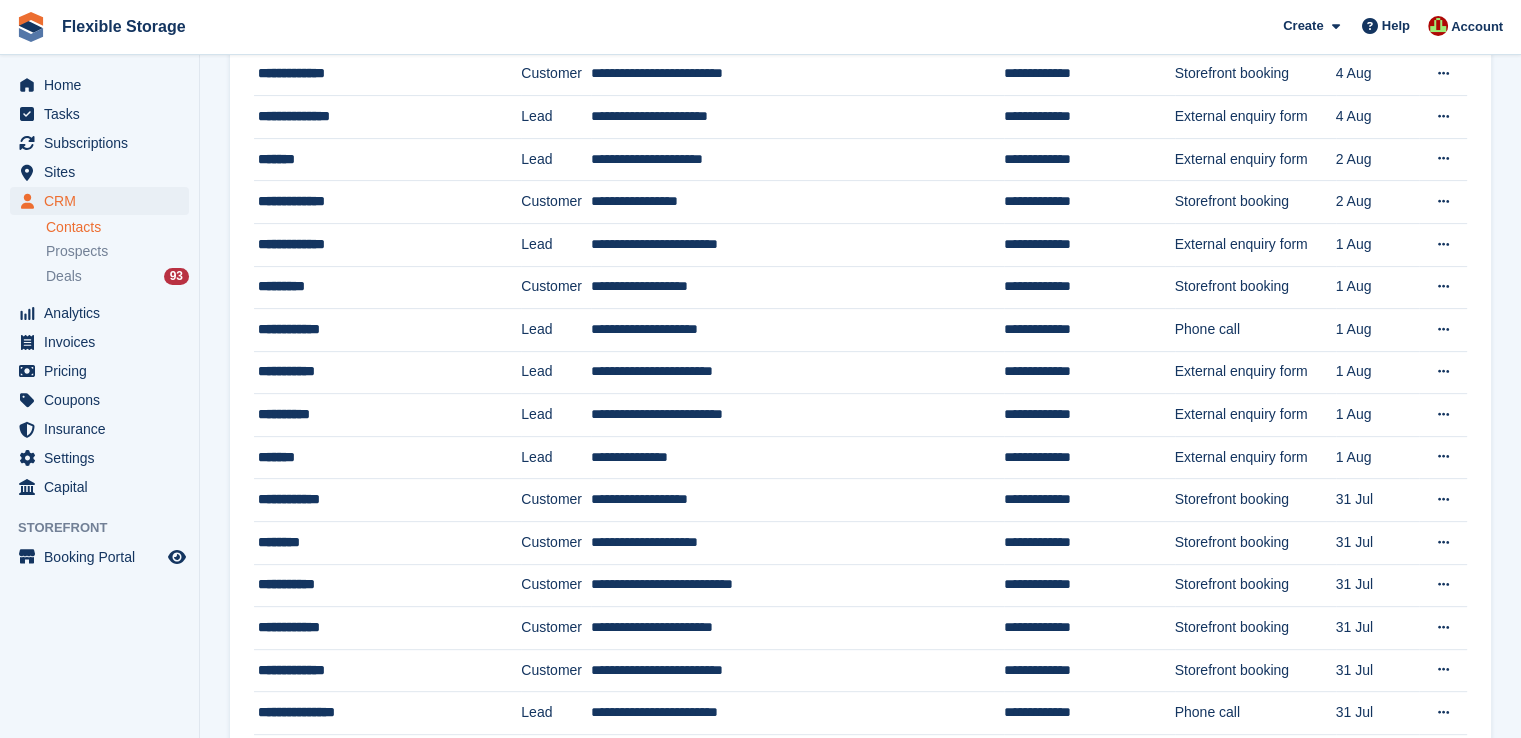 scroll, scrollTop: 0, scrollLeft: 0, axis: both 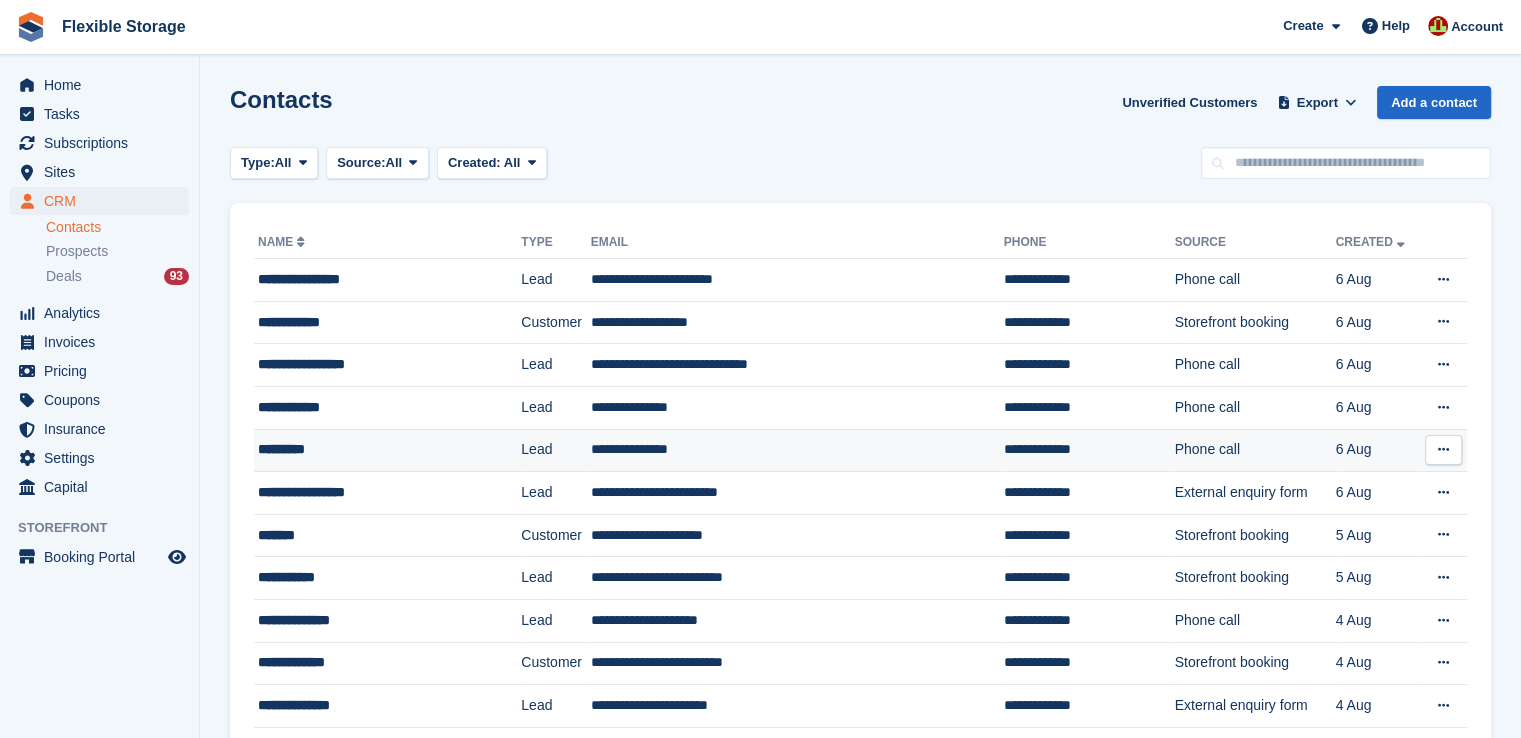 click on "**********" at bounding box center [797, 450] 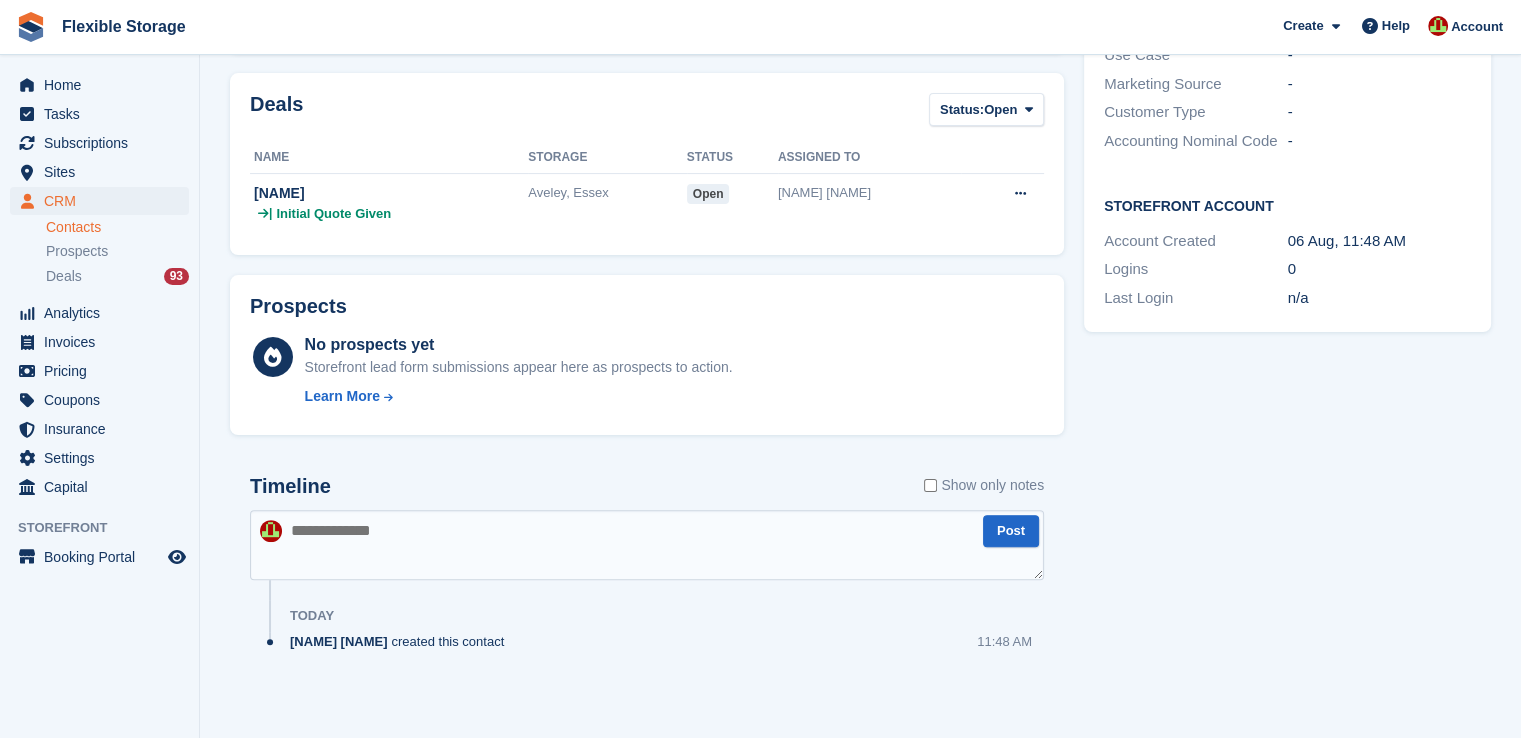scroll, scrollTop: 0, scrollLeft: 0, axis: both 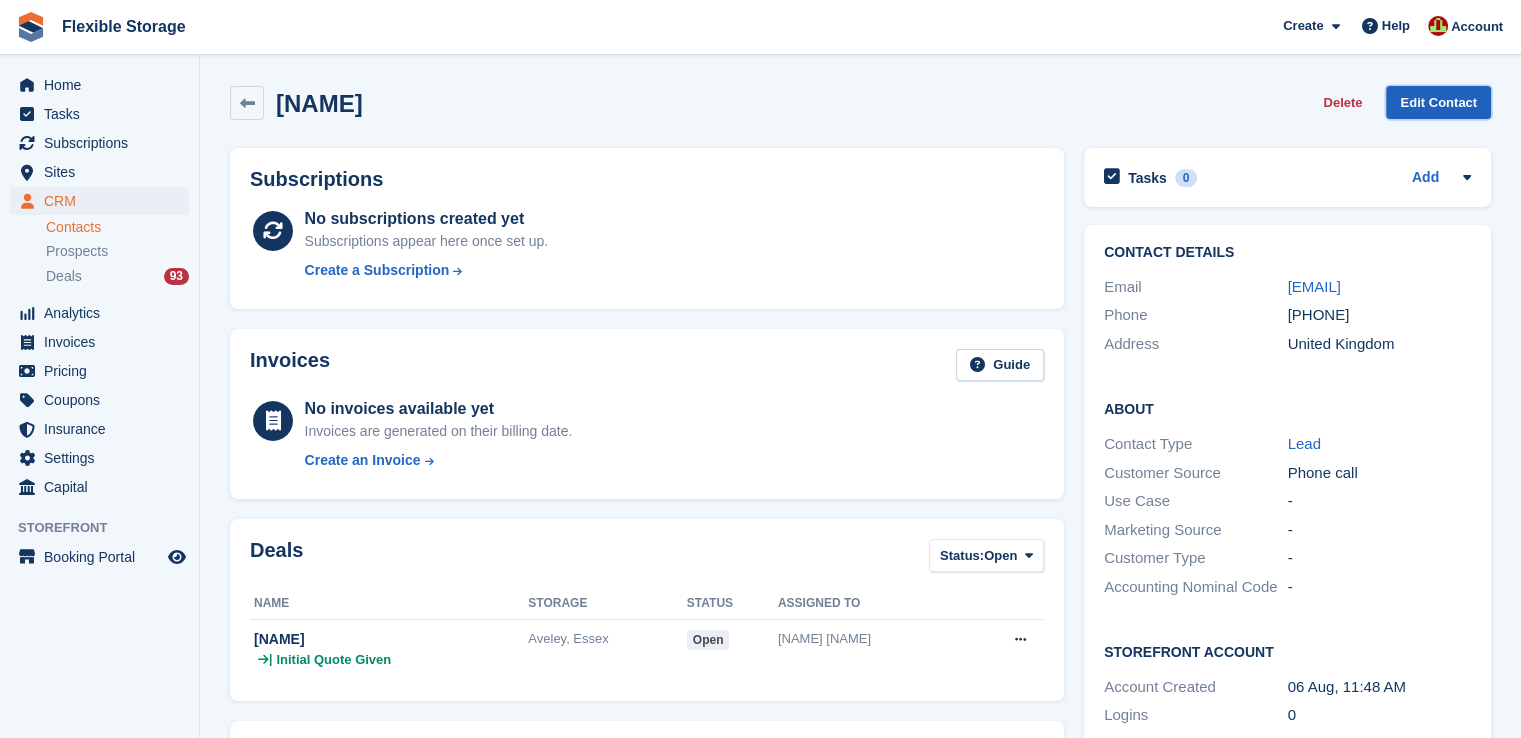 click on "Edit Contact" at bounding box center (1438, 102) 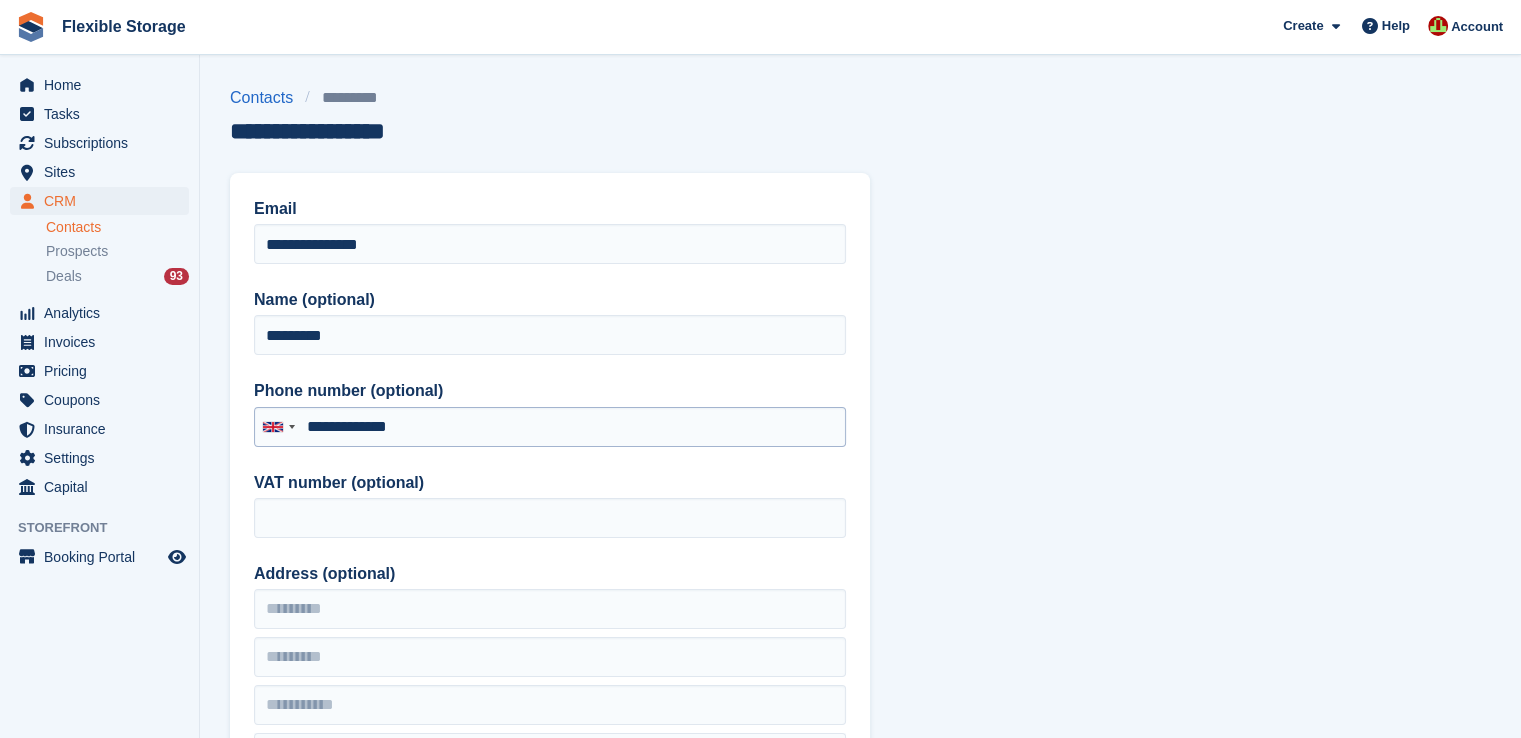 type on "**********" 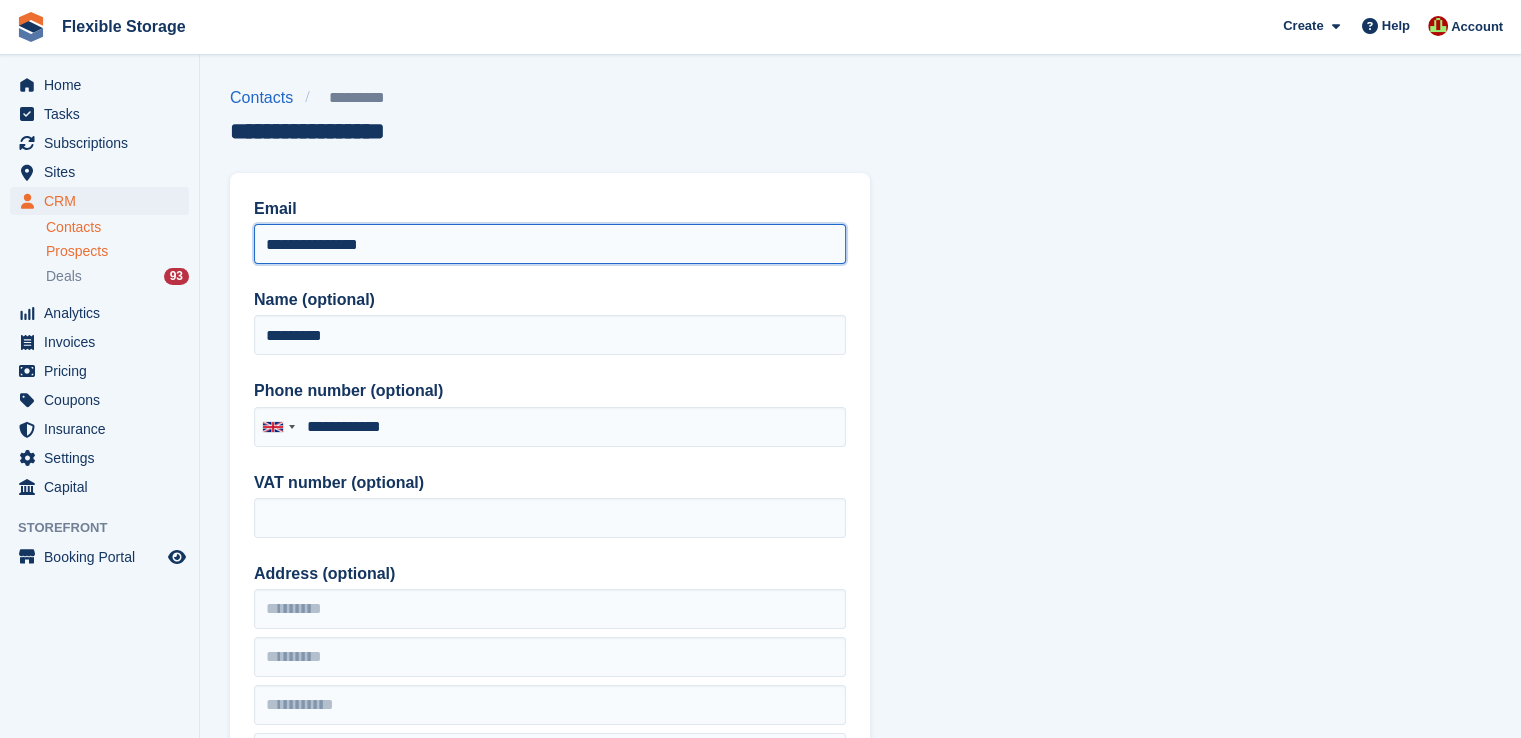 drag, startPoint x: 436, startPoint y: 236, endPoint x: 163, endPoint y: 257, distance: 273.8065 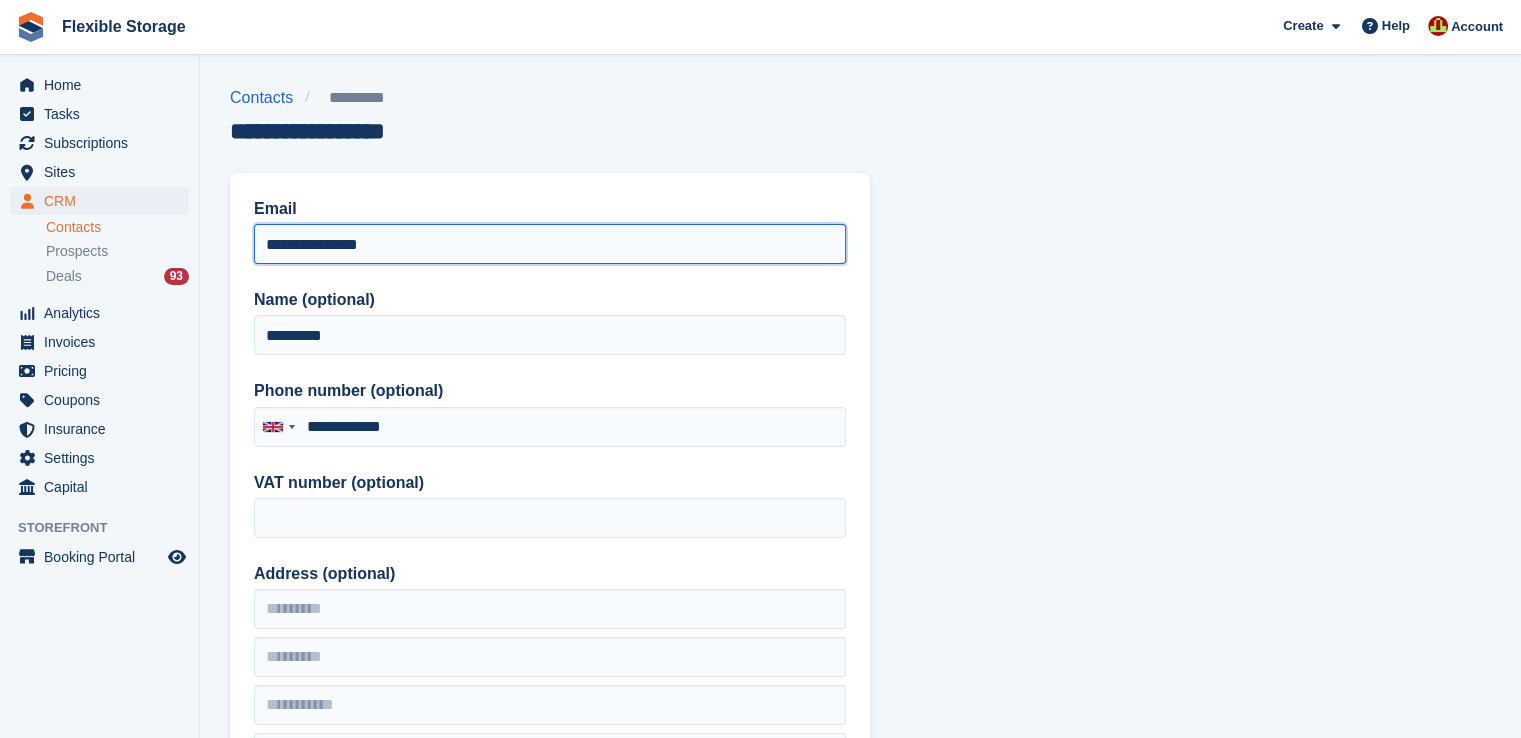 paste 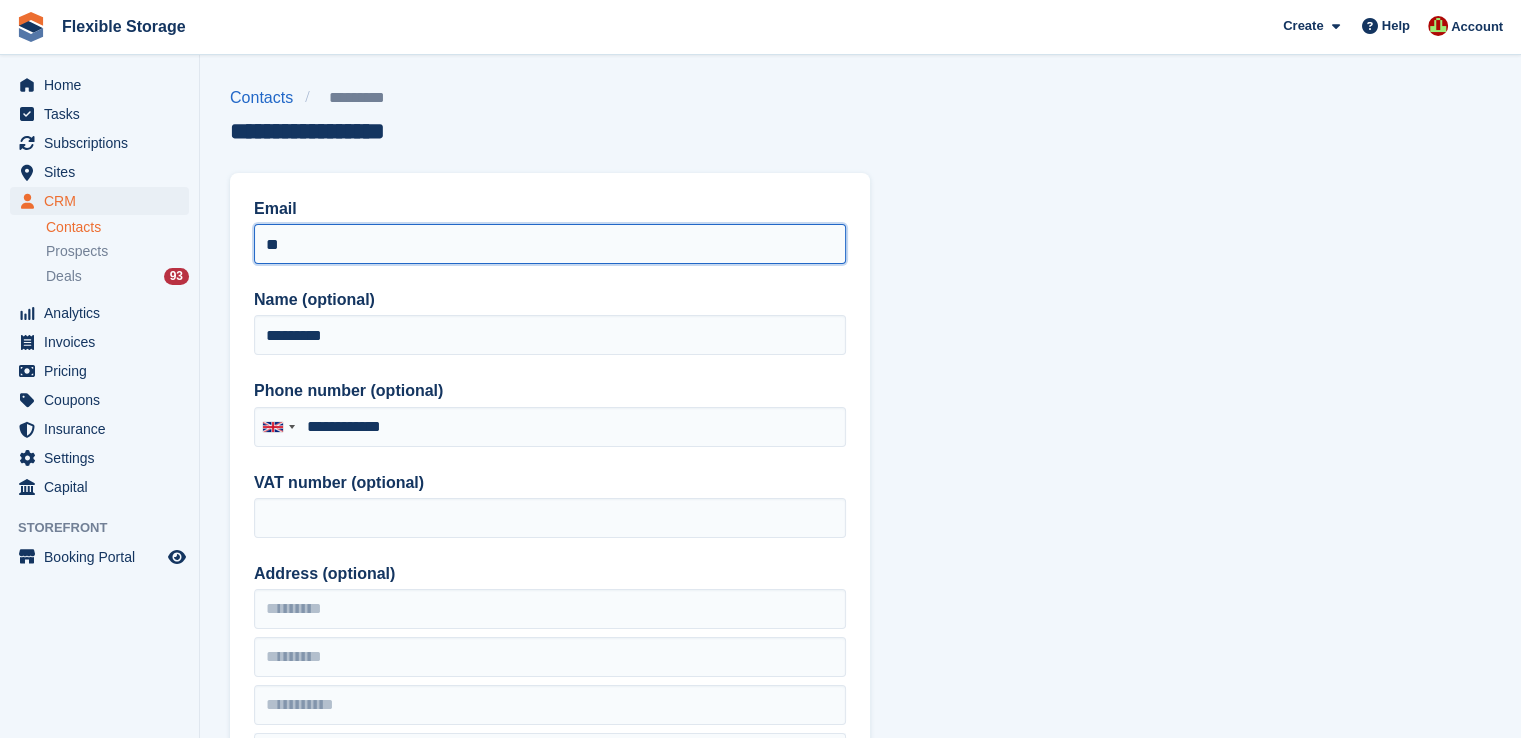 type on "*" 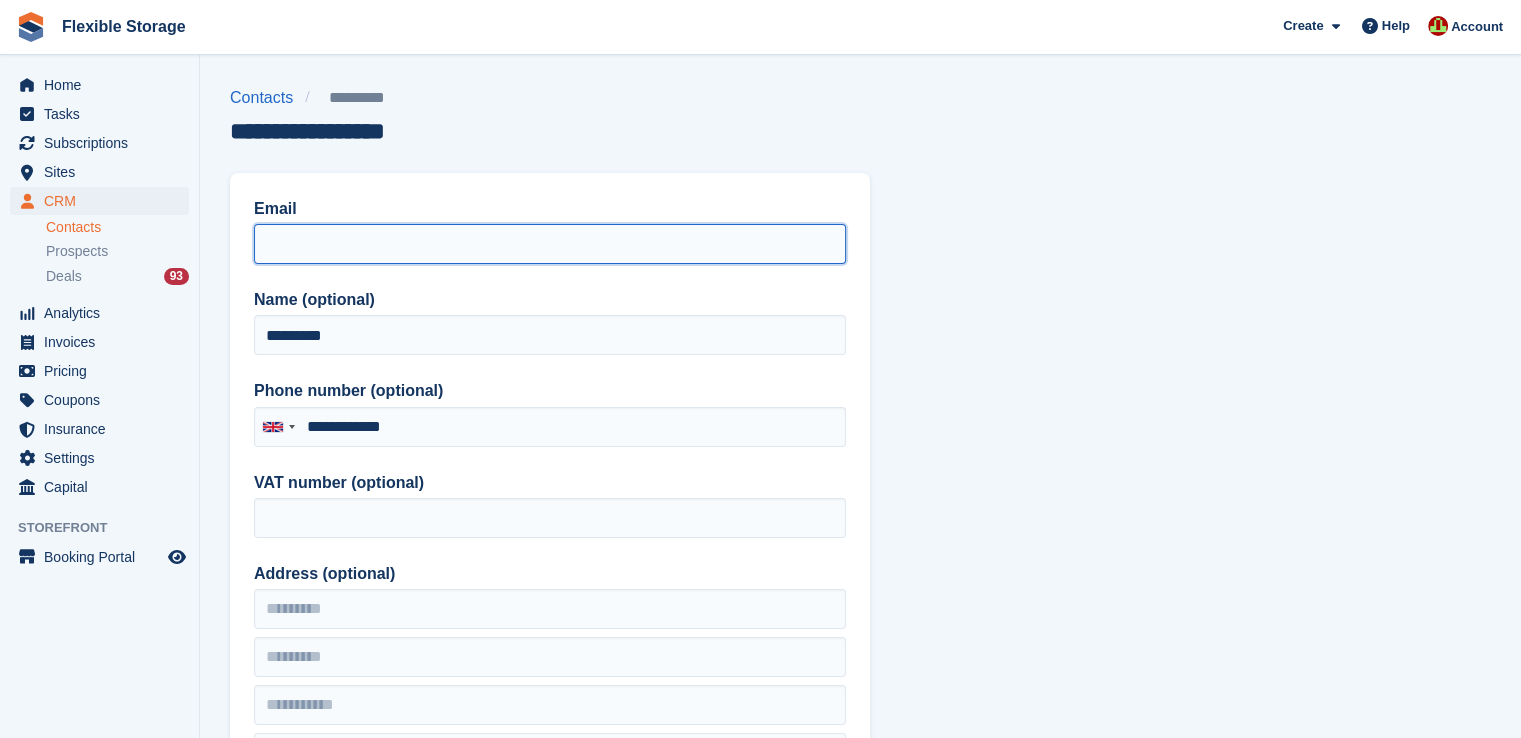 paste on "**********" 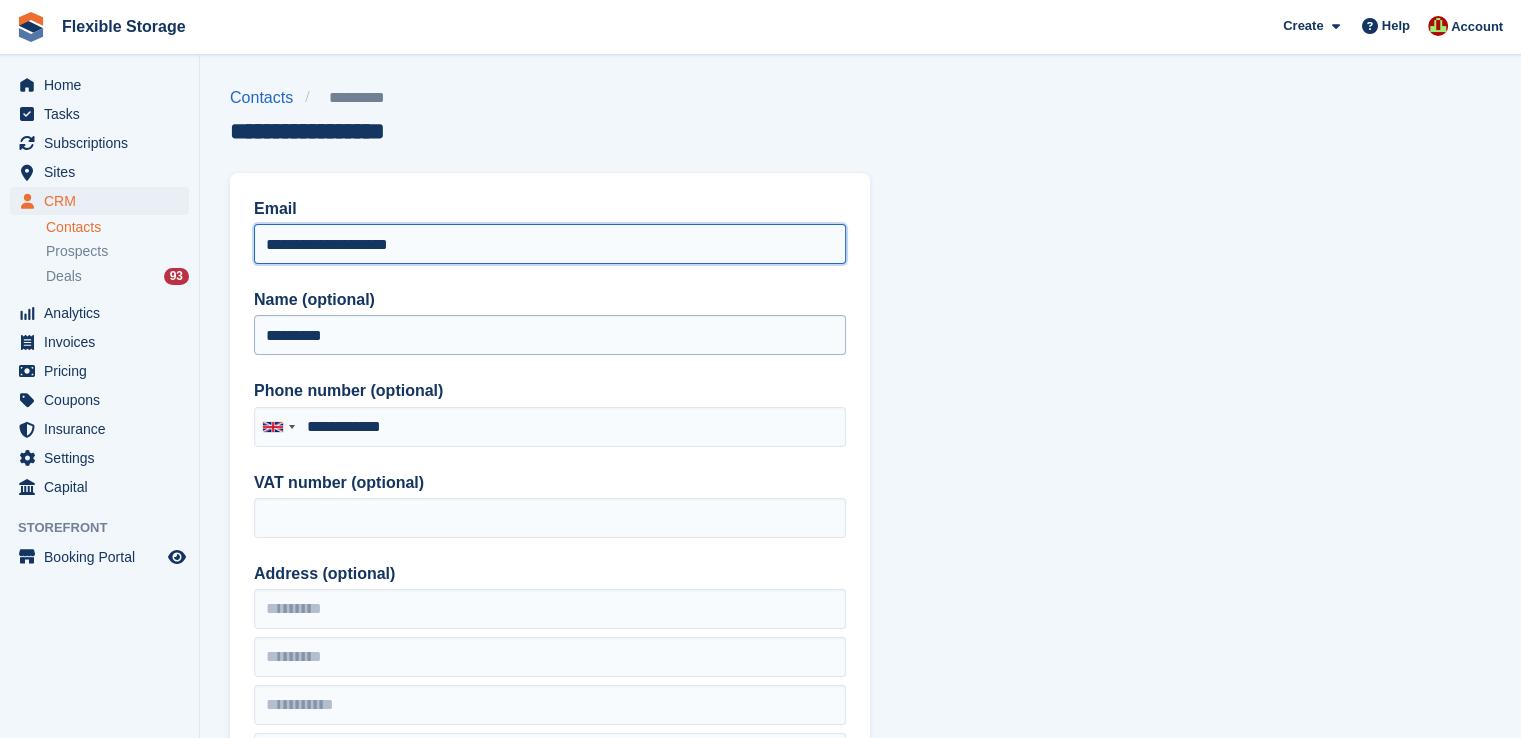 type on "**********" 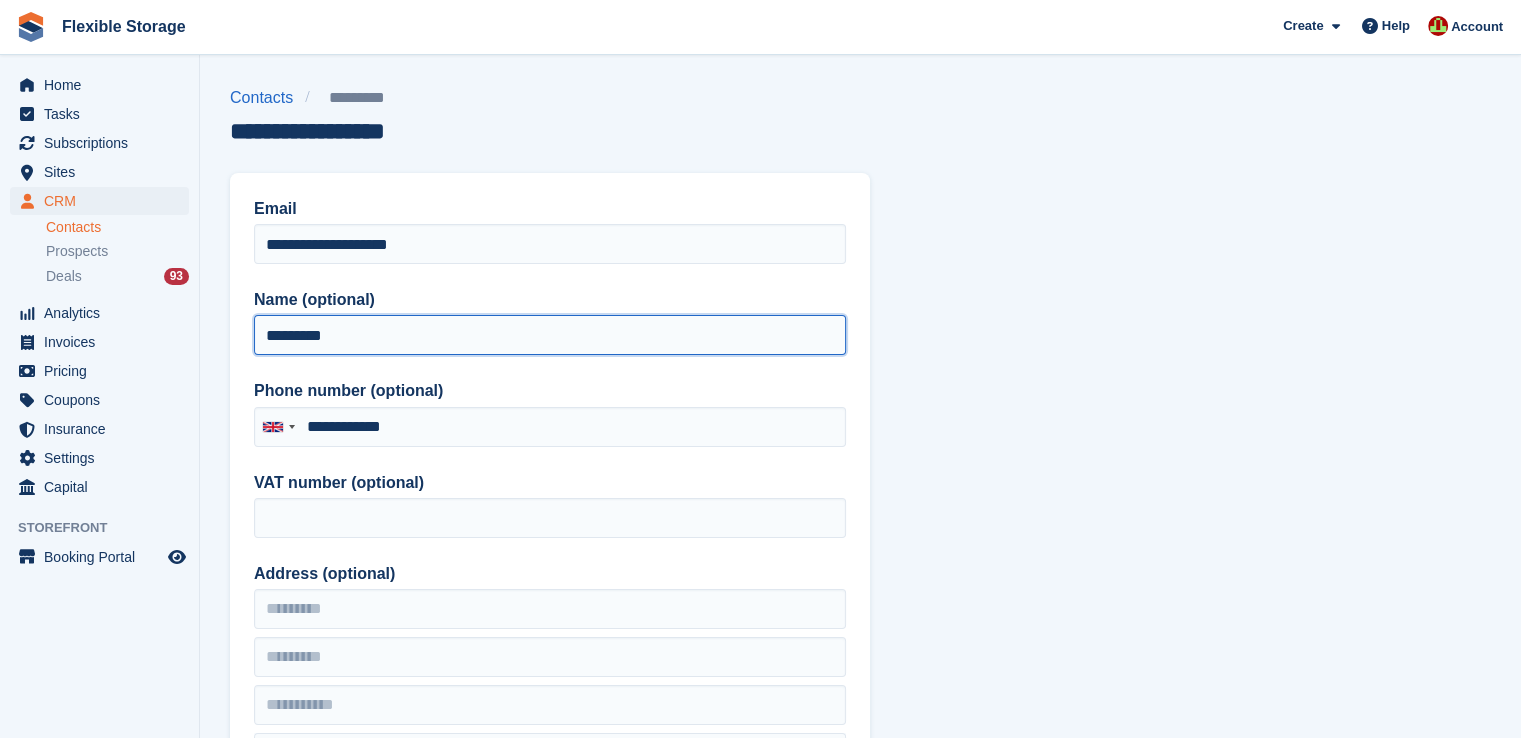 click on "*********" at bounding box center (550, 335) 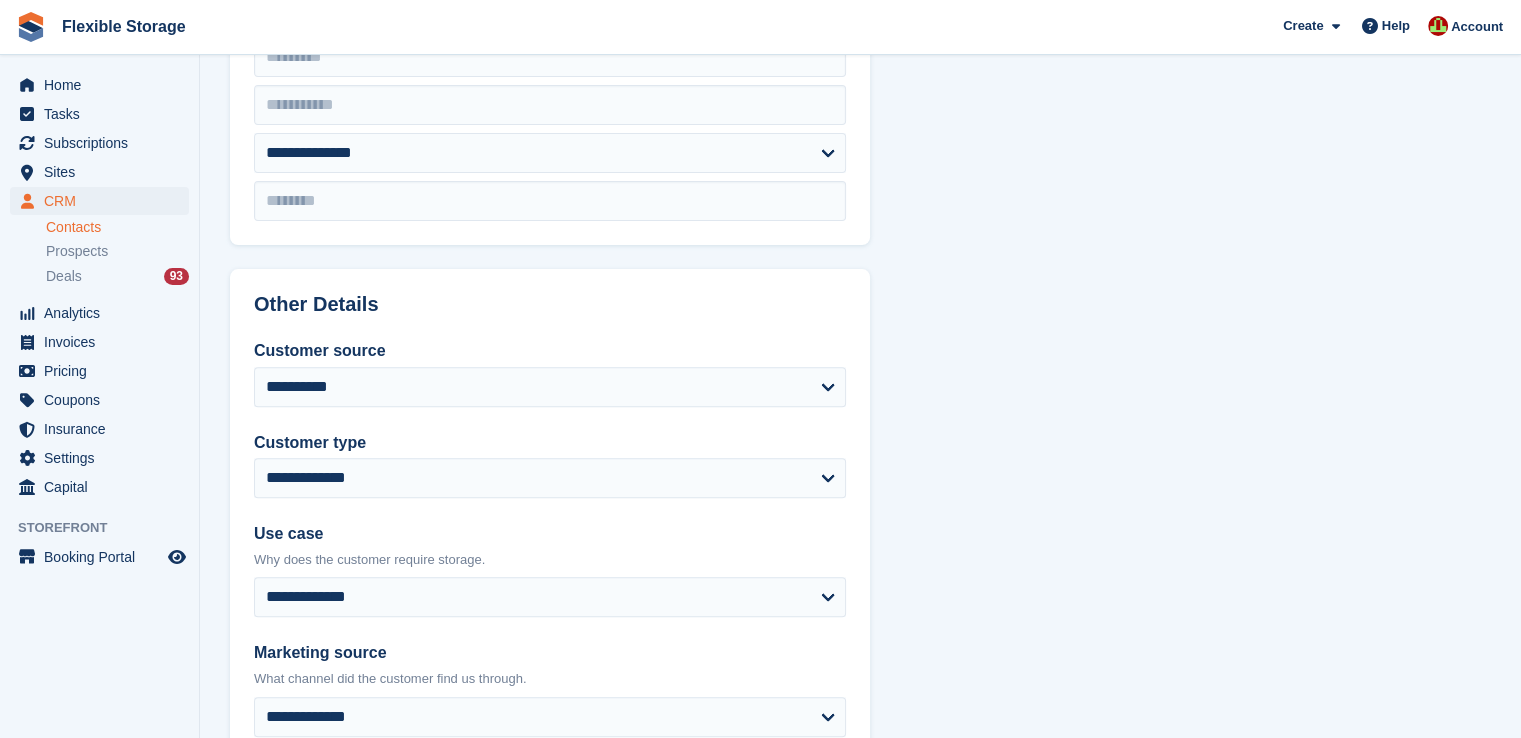 scroll, scrollTop: 800, scrollLeft: 0, axis: vertical 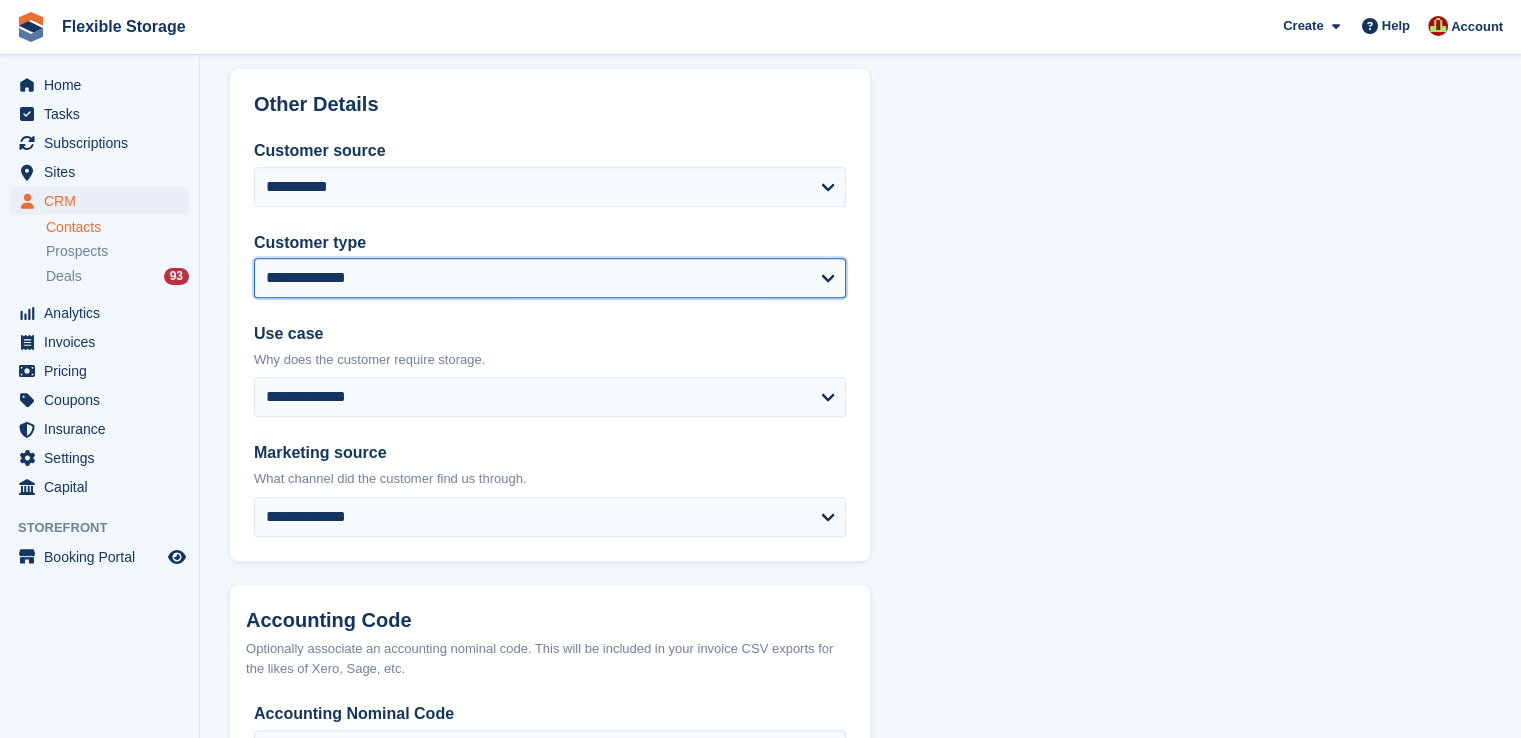 click on "**********" at bounding box center [550, 278] 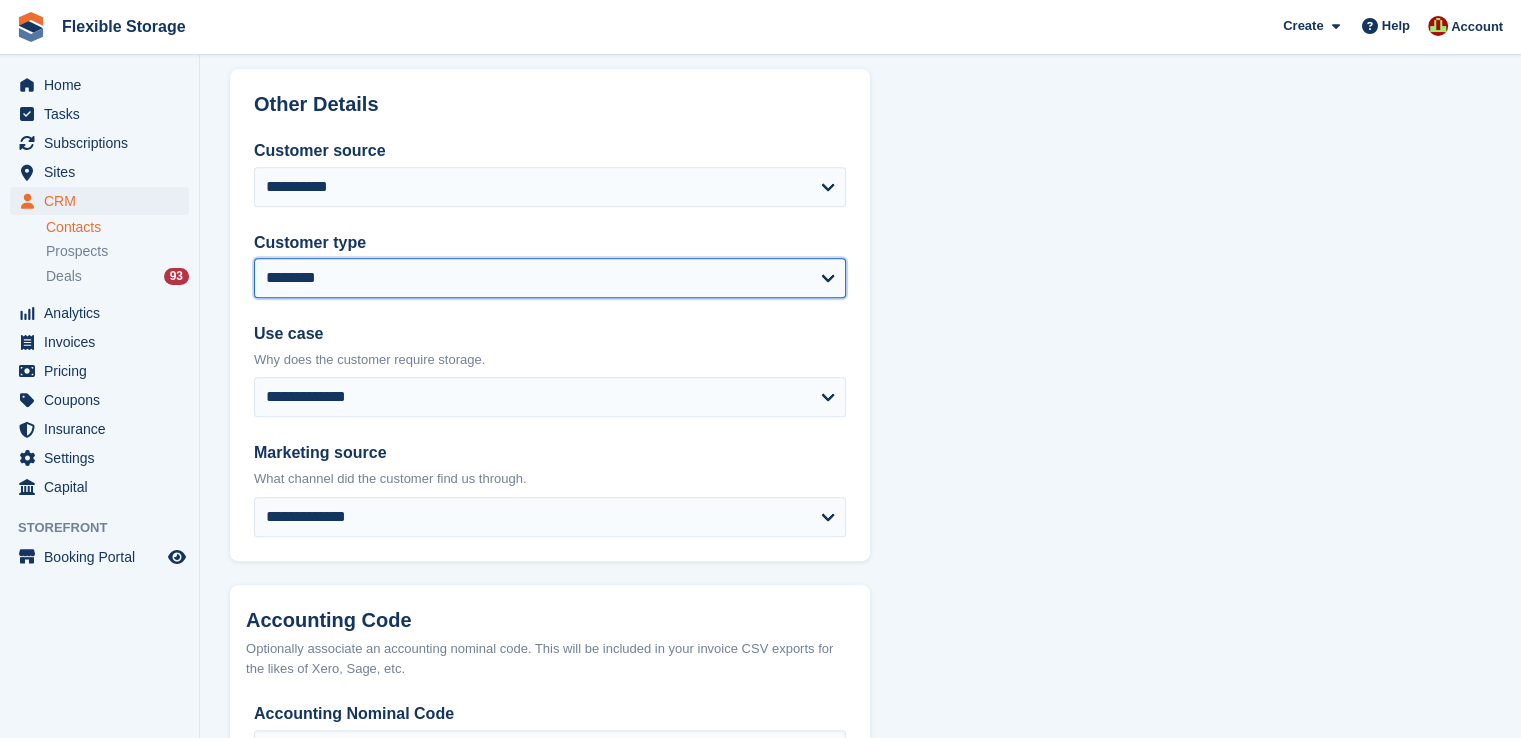 click on "**********" at bounding box center [550, 278] 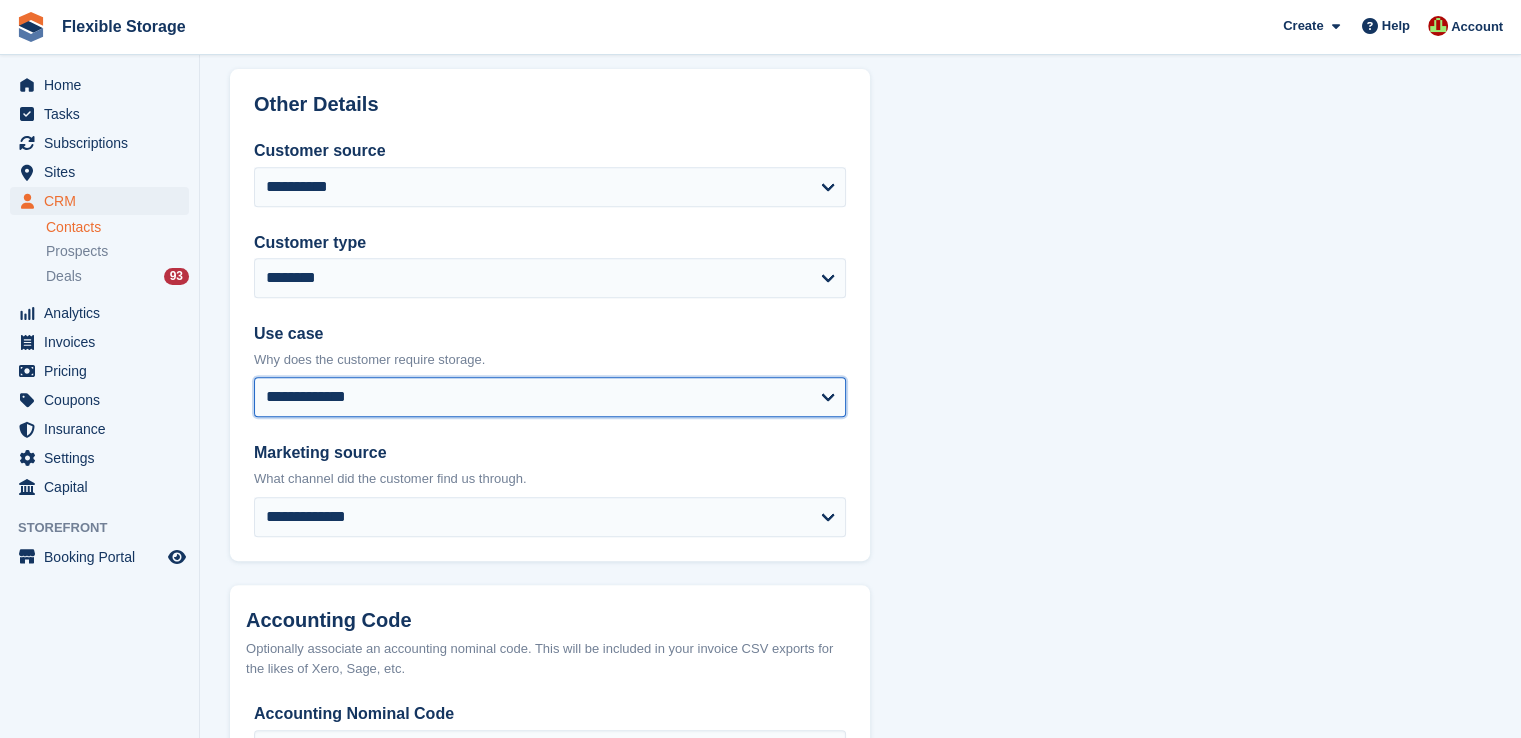 click on "**********" at bounding box center (550, 397) 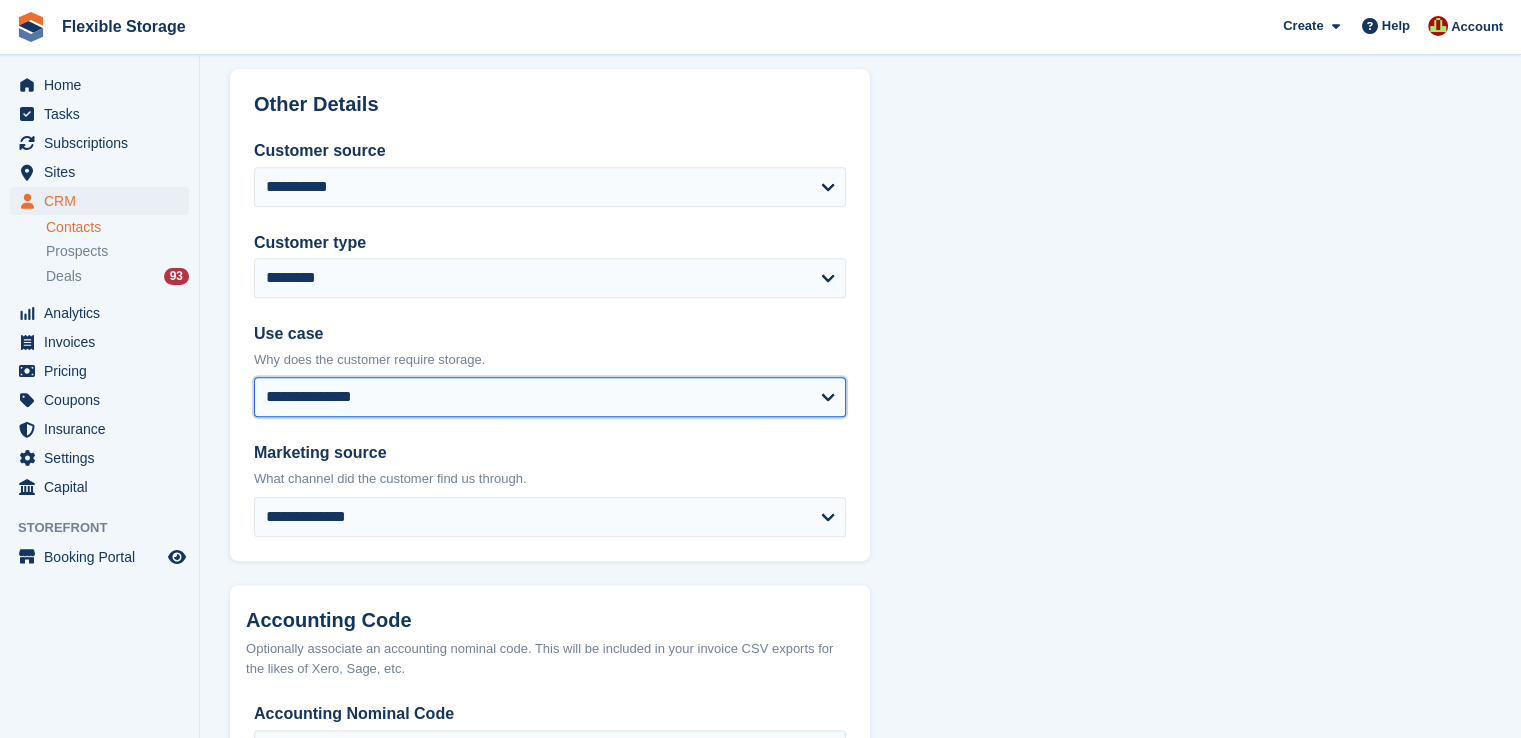 click on "**********" at bounding box center (550, 397) 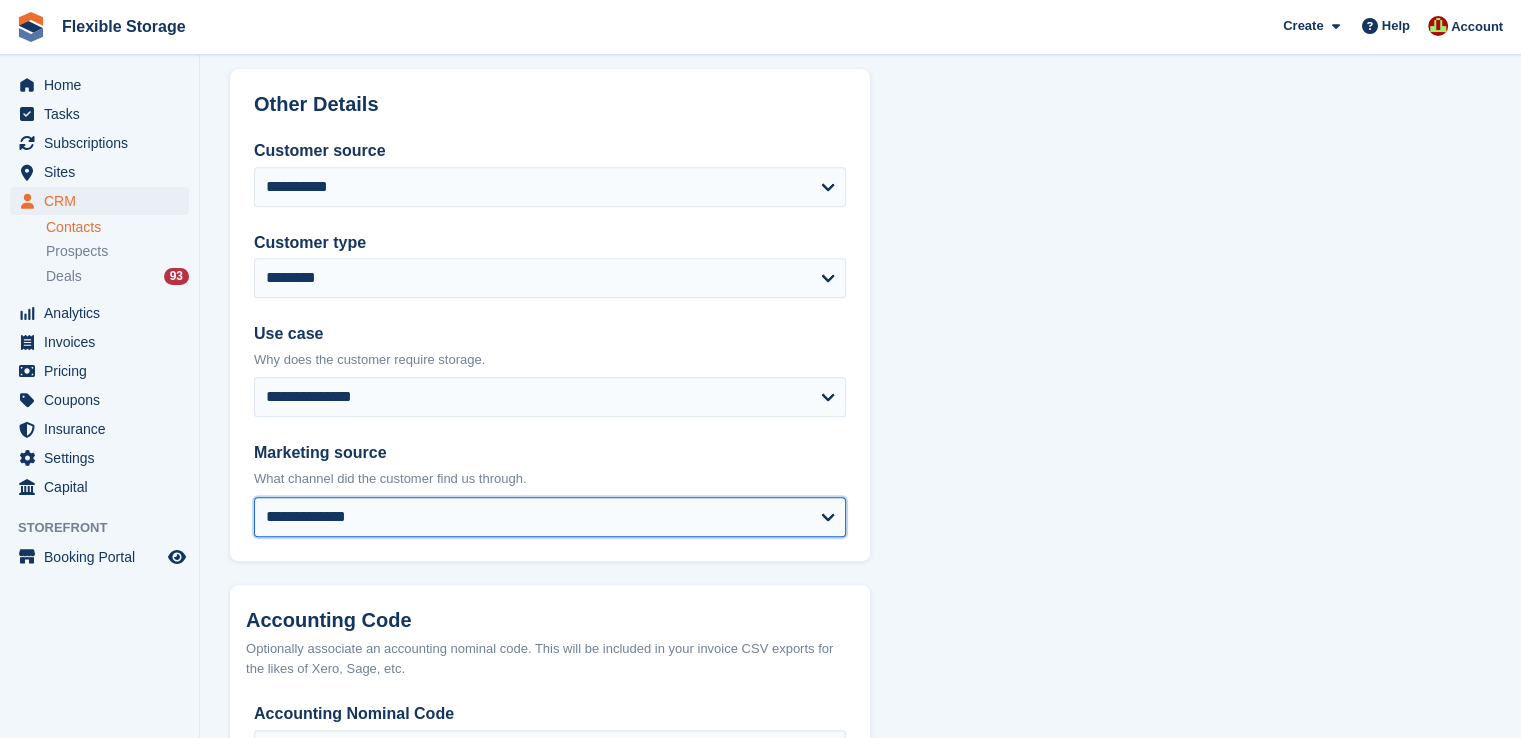 click on "**********" at bounding box center (550, 517) 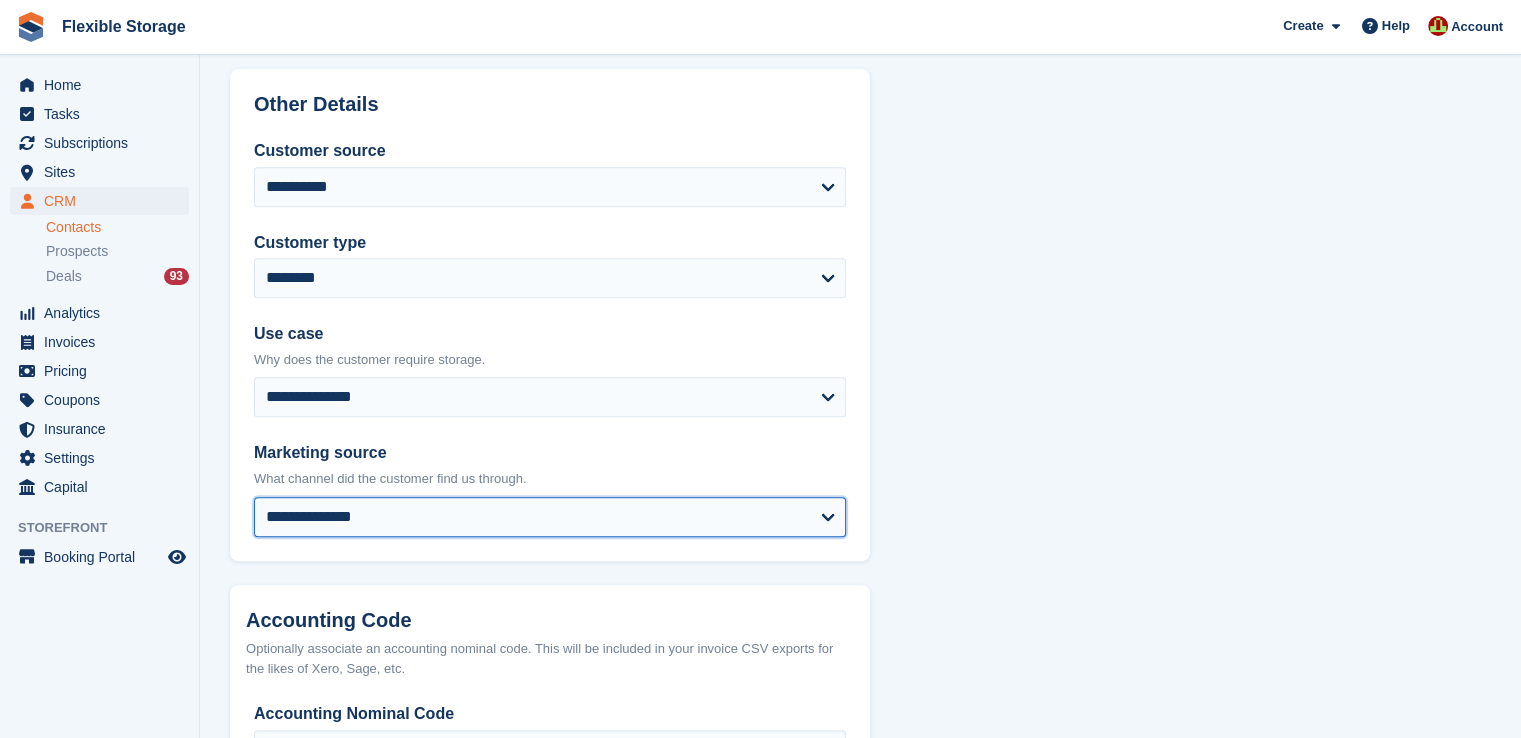 click on "**********" at bounding box center [550, 517] 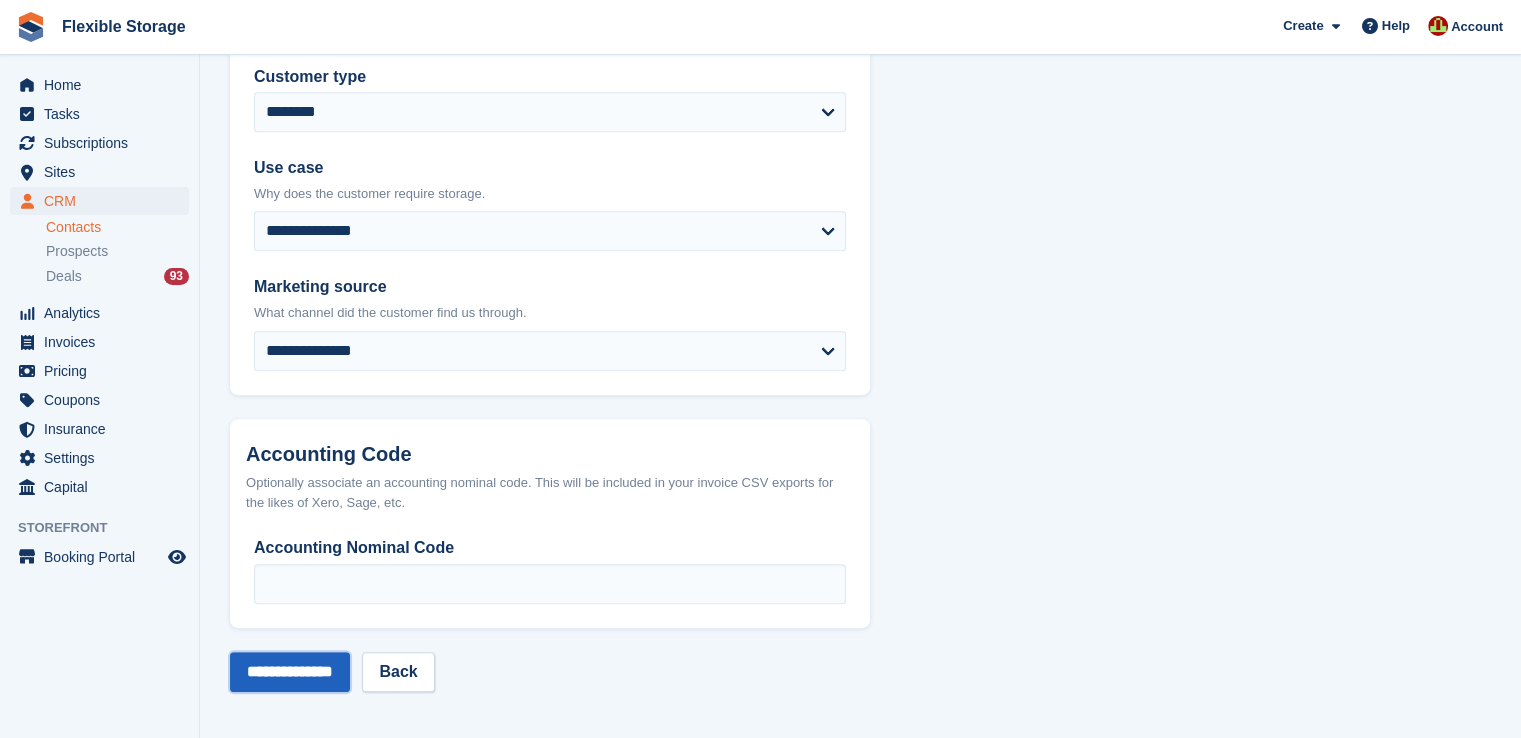click on "**********" at bounding box center [290, 672] 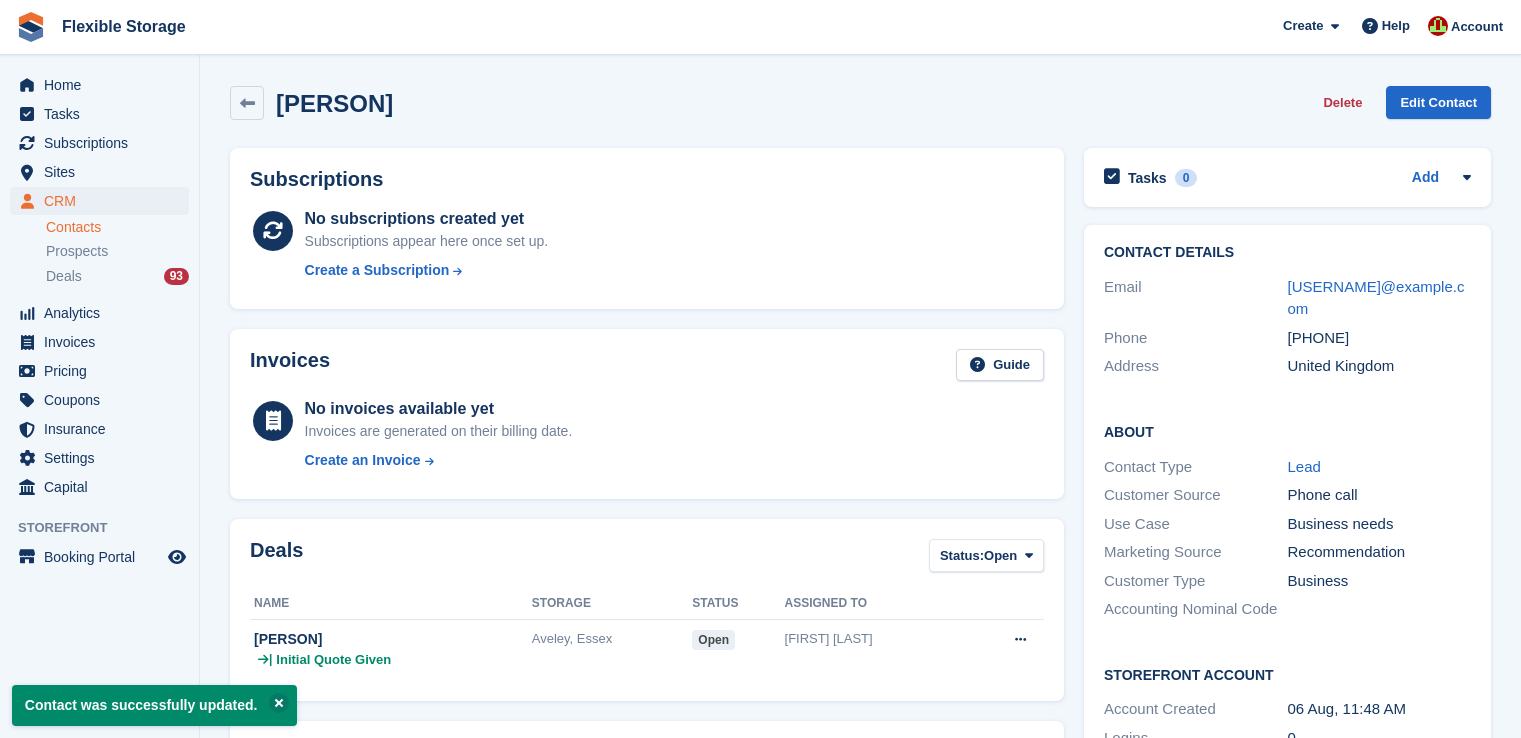 scroll, scrollTop: 0, scrollLeft: 0, axis: both 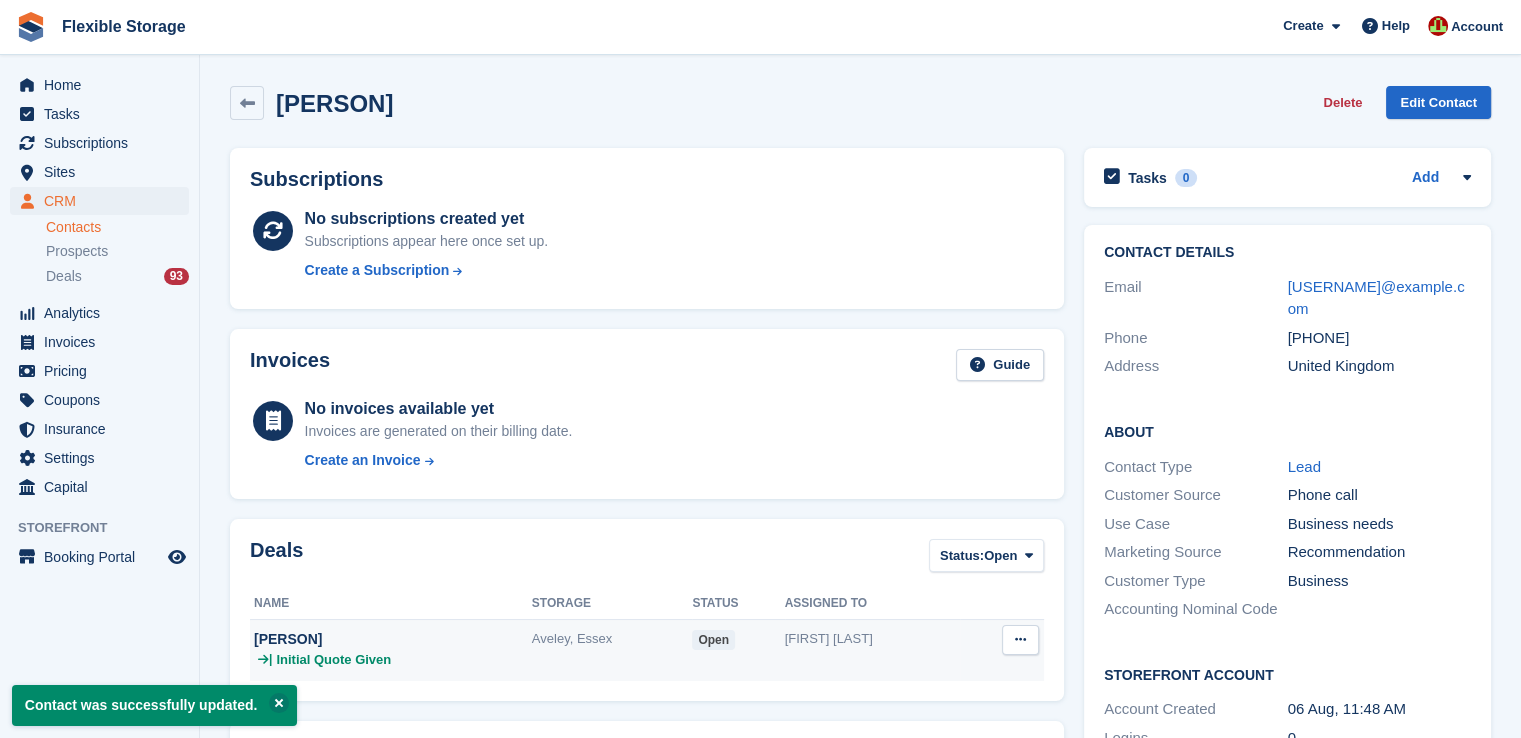 click on "Alesandro" at bounding box center [393, 639] 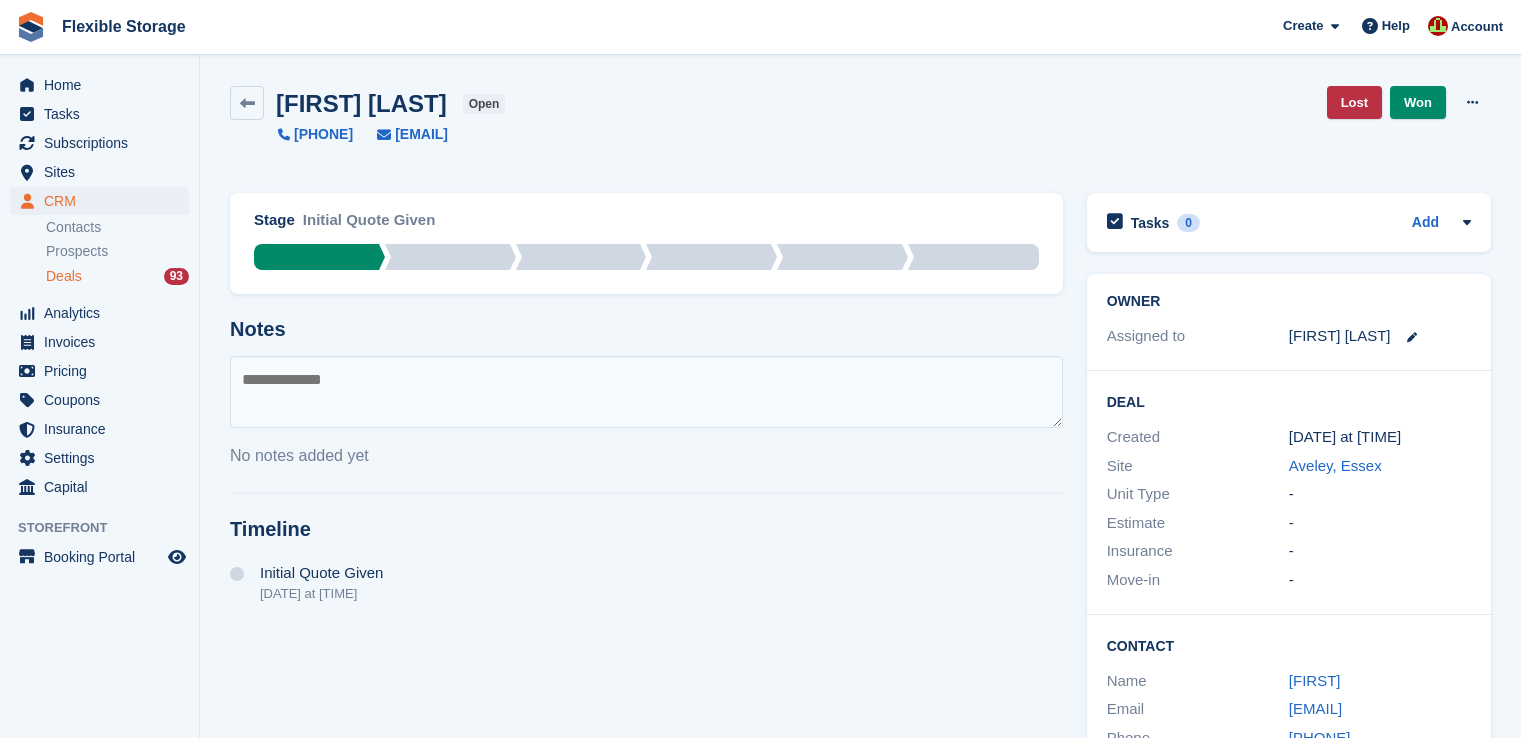 scroll, scrollTop: 0, scrollLeft: 0, axis: both 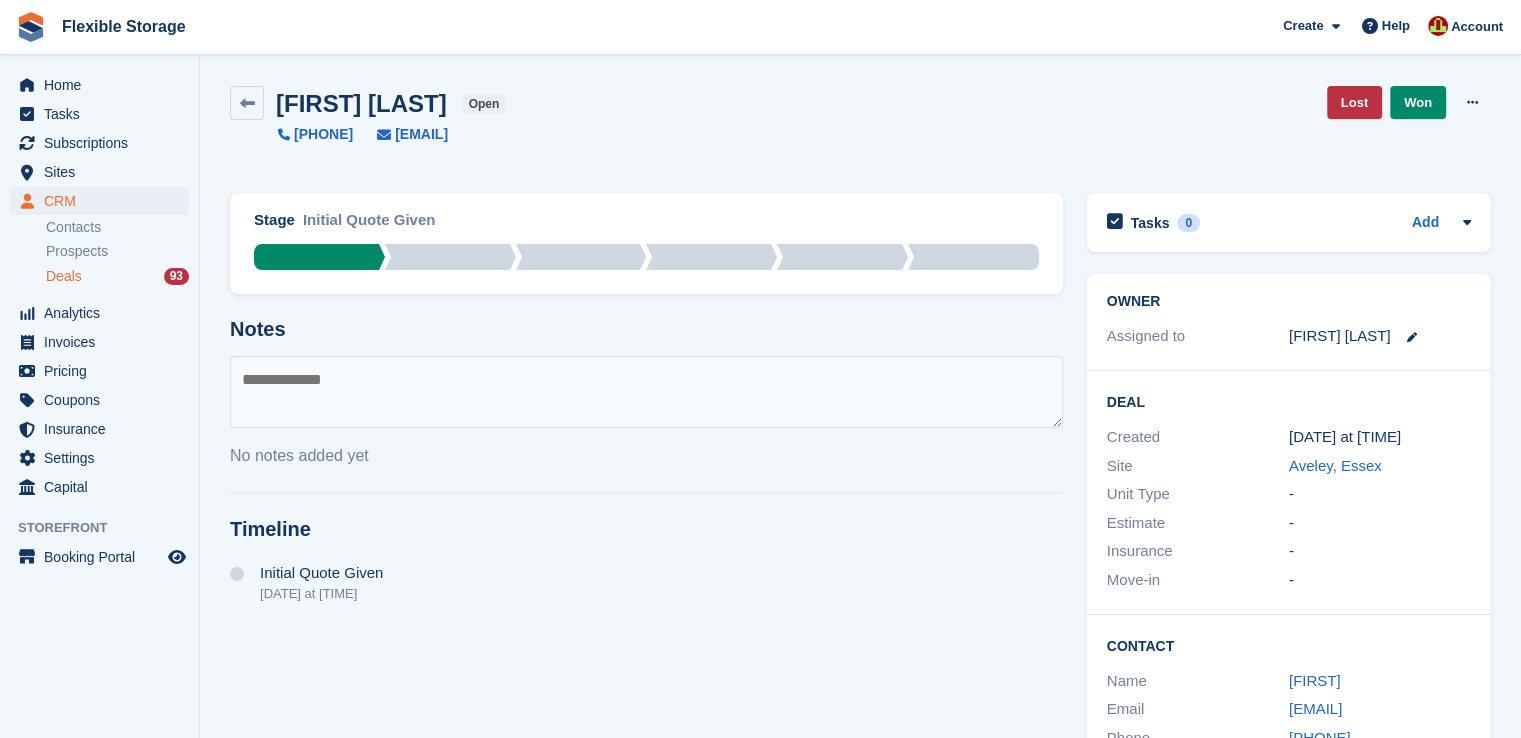 click at bounding box center [646, 392] 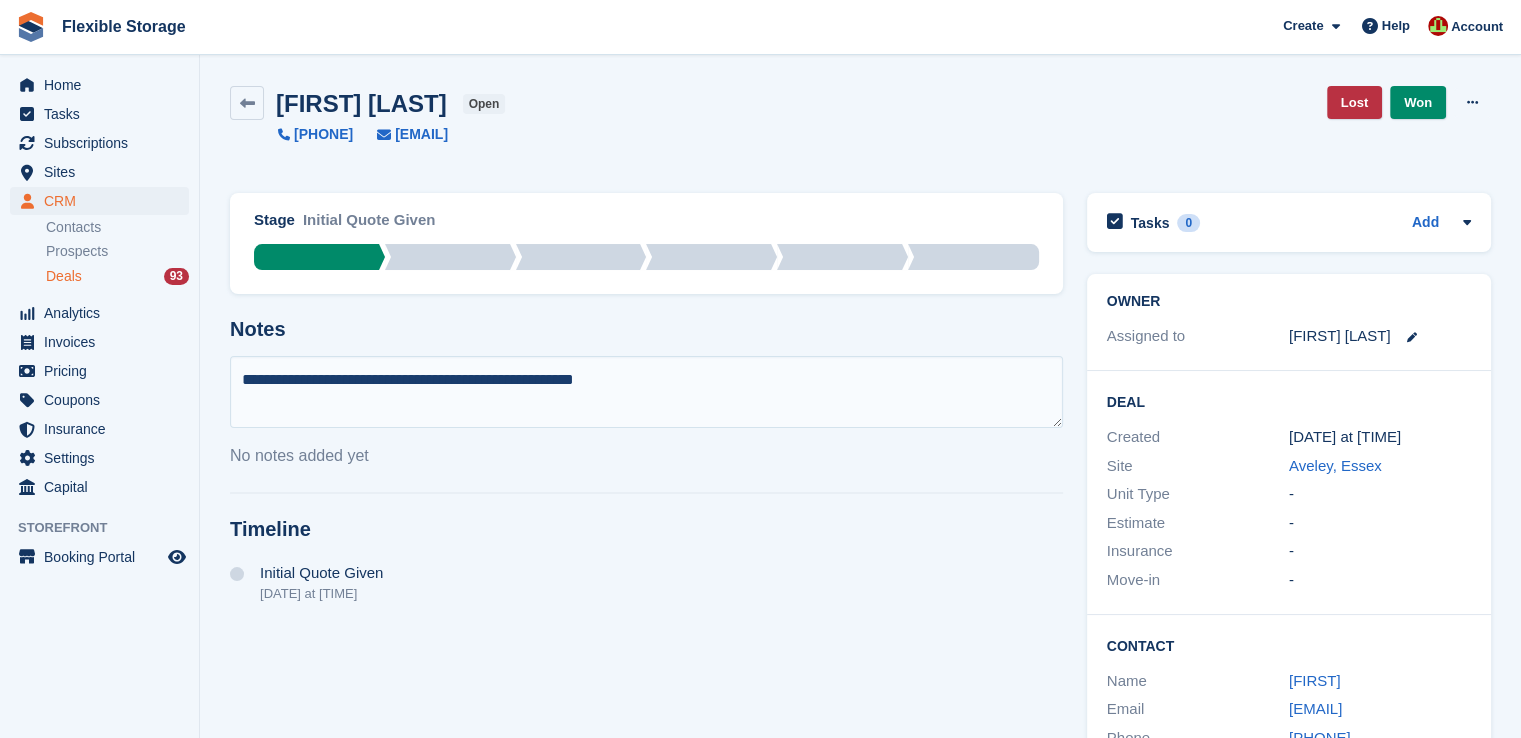 type on "**********" 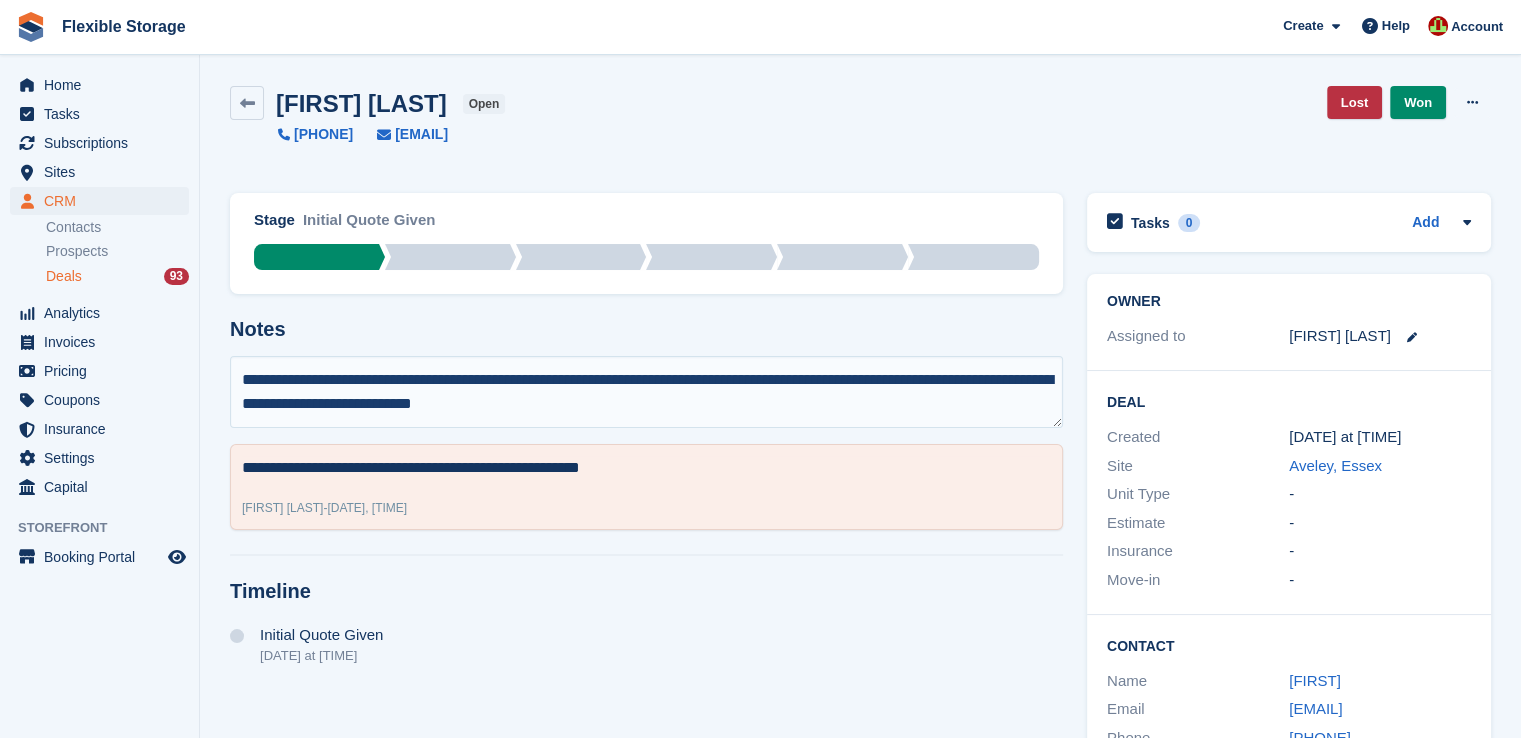 type on "**********" 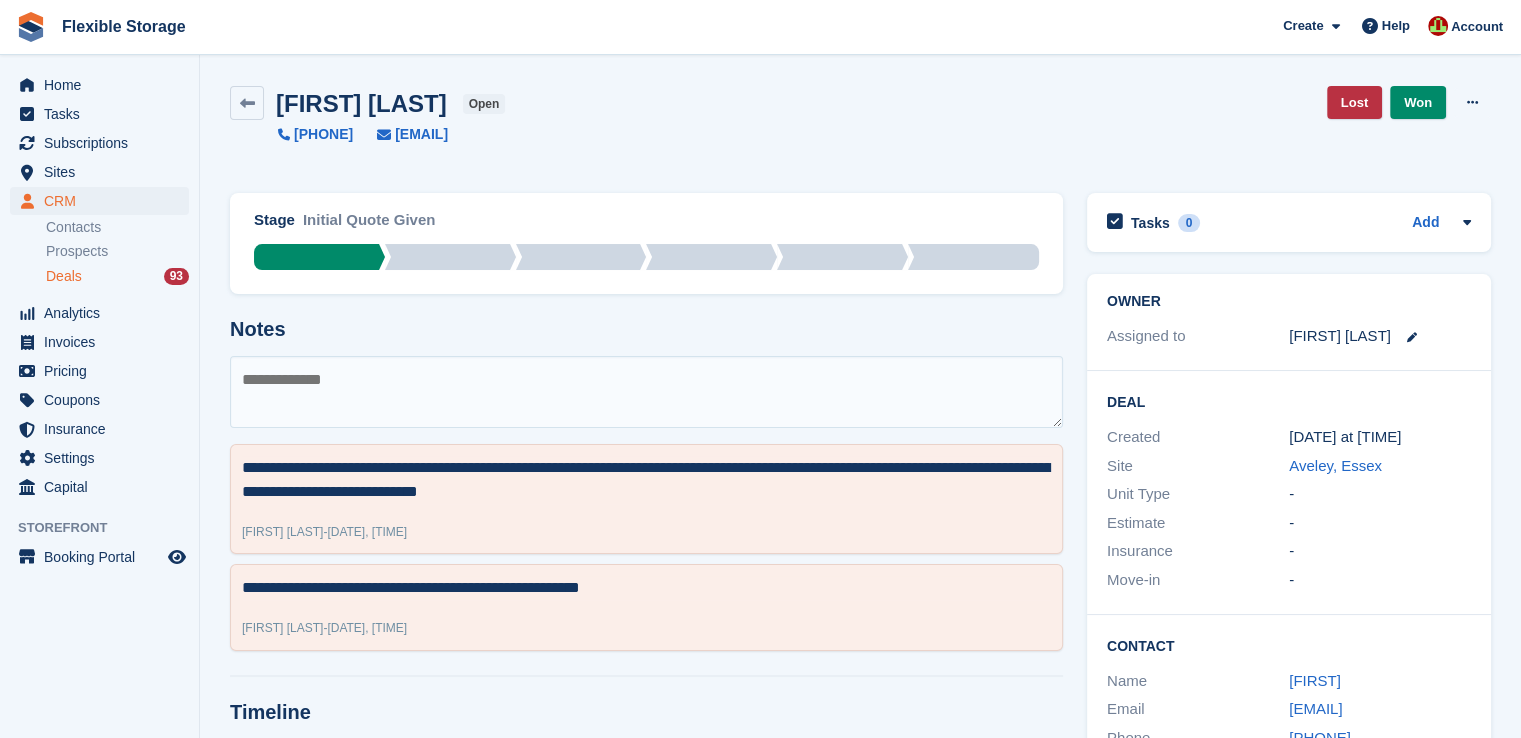 type 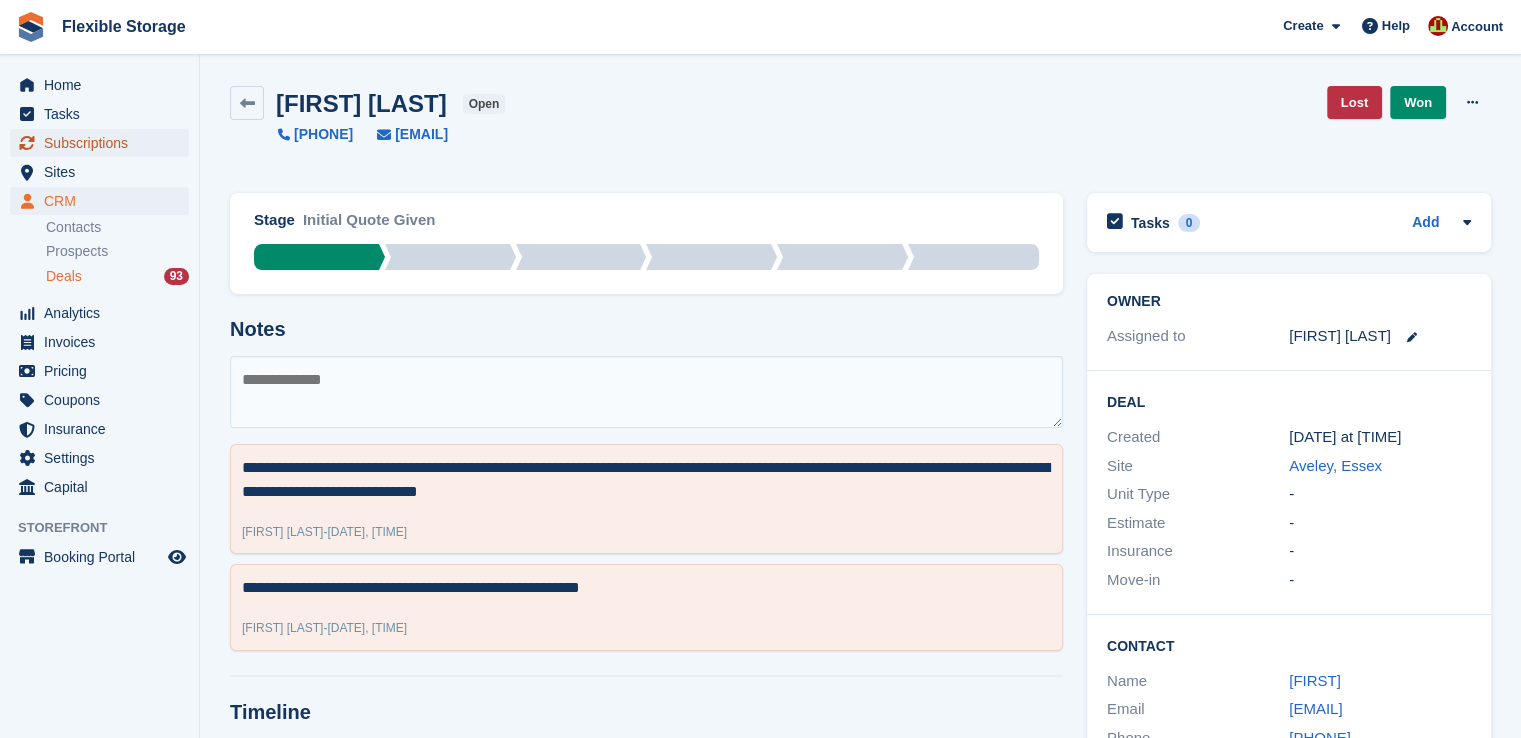 click on "Subscriptions" at bounding box center (104, 143) 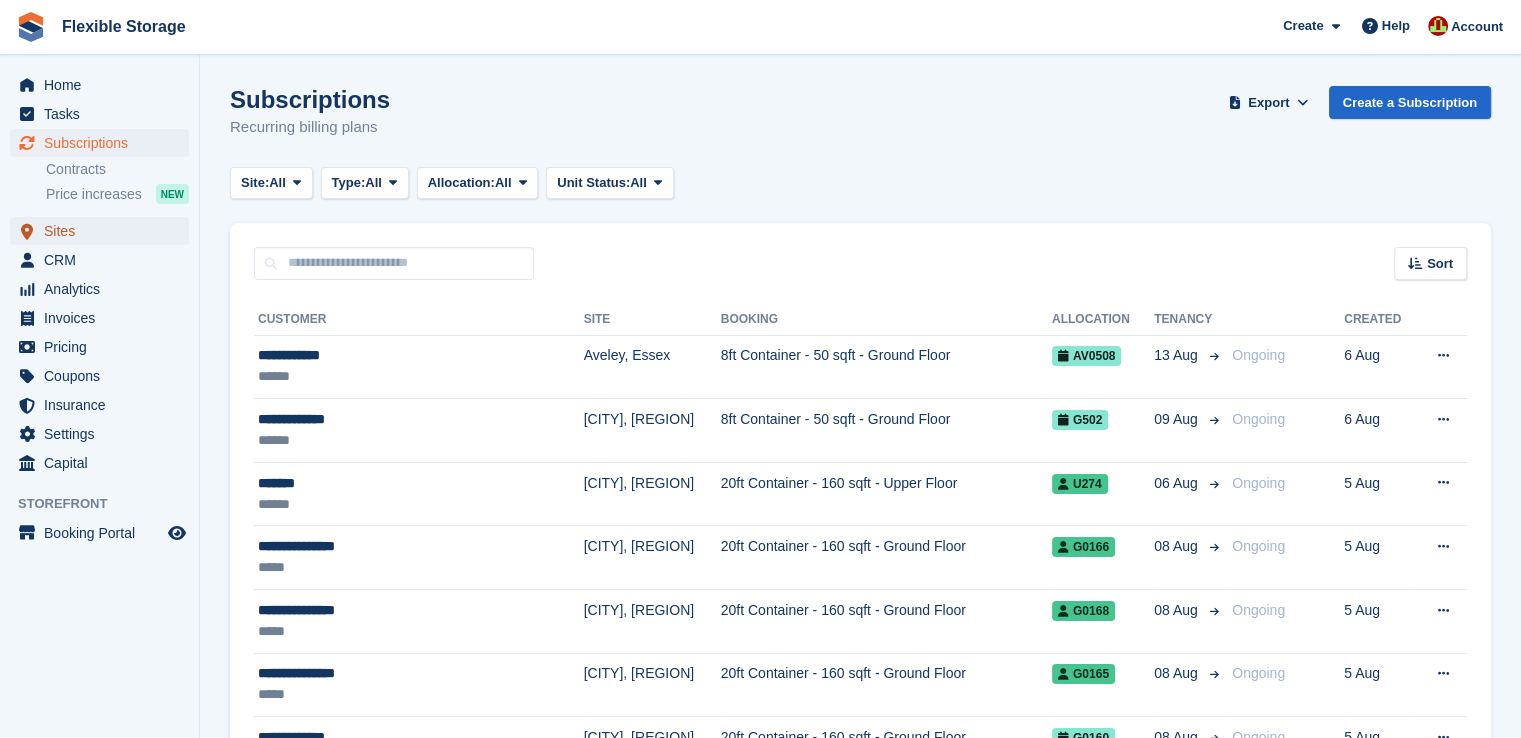 click on "Sites" at bounding box center [104, 231] 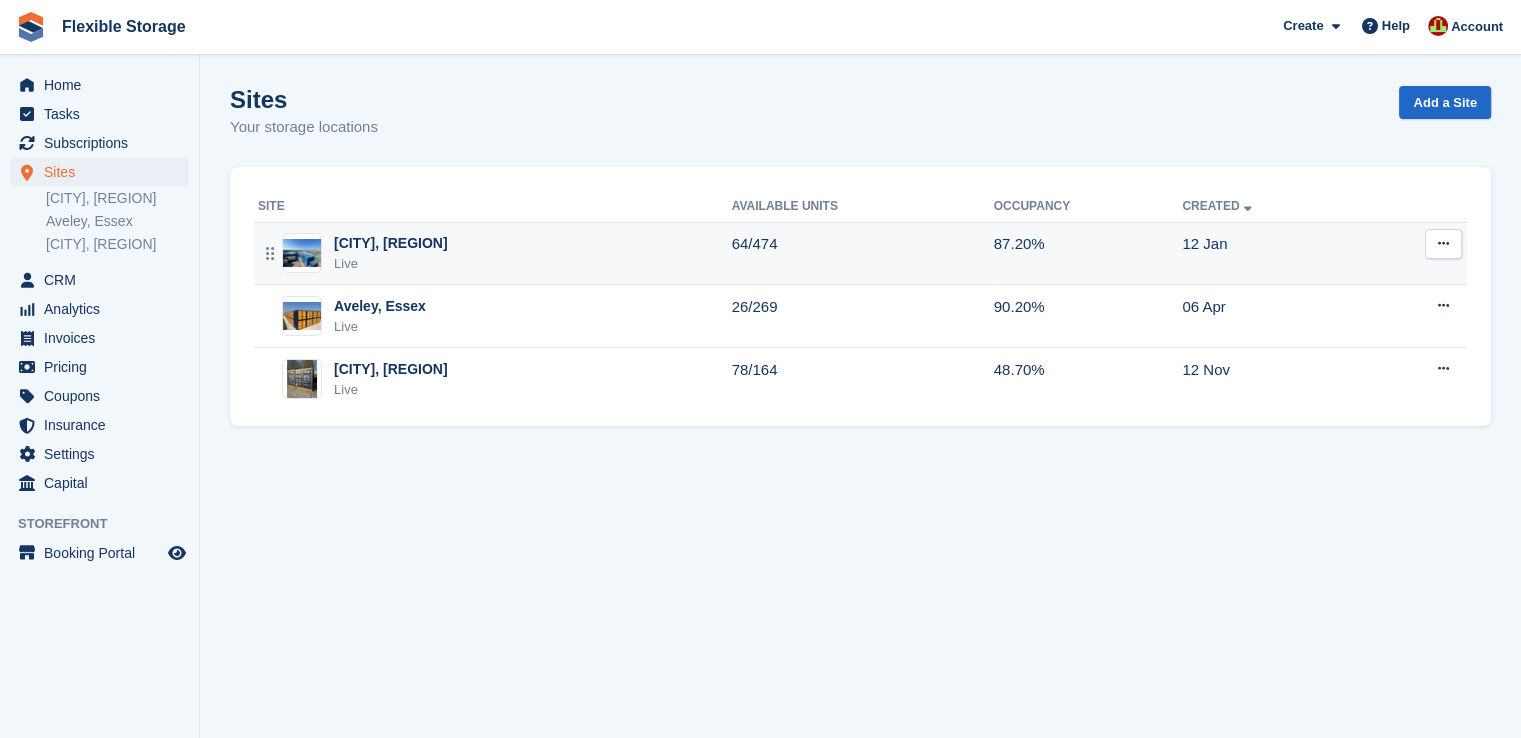 click on "Grays, West Thurrock
Live" at bounding box center (495, 253) 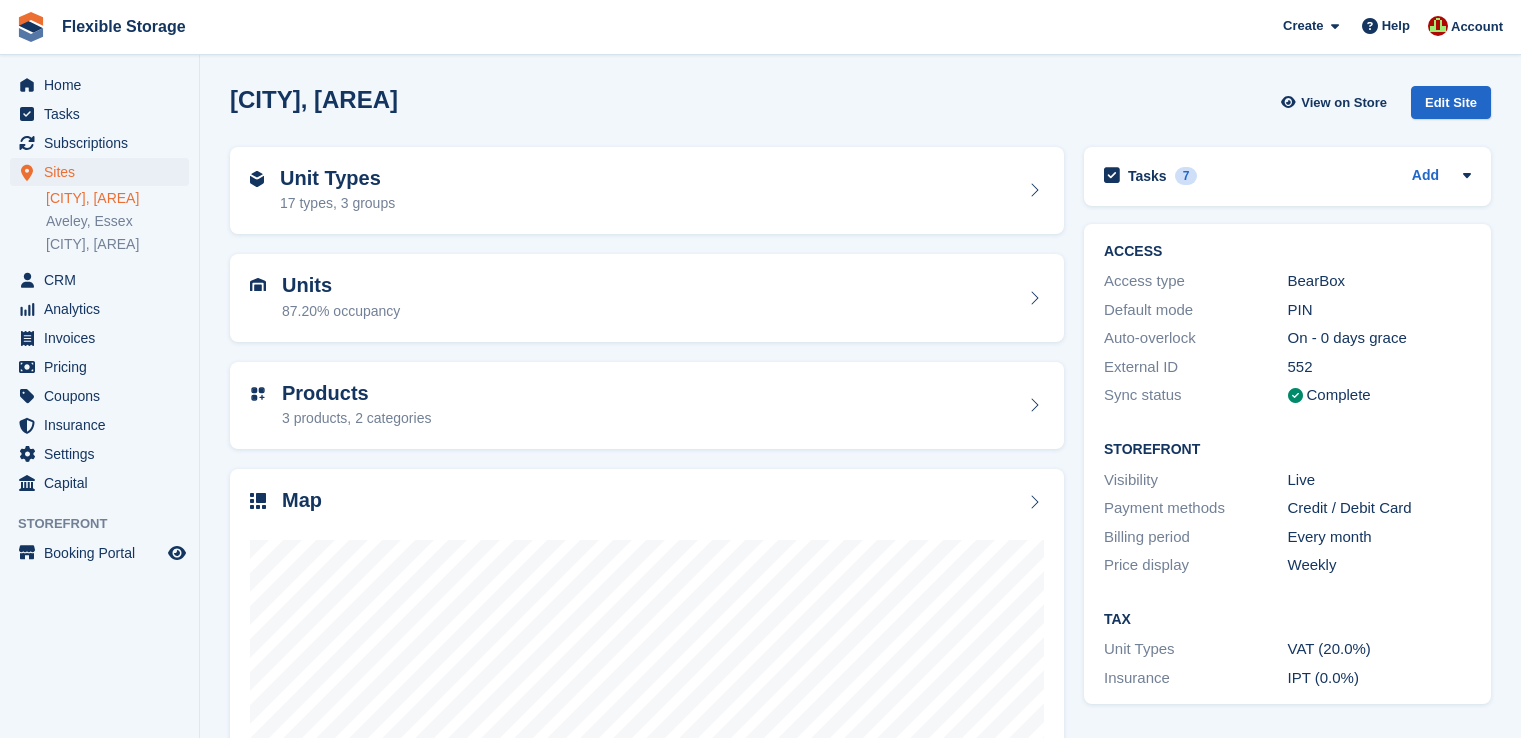 scroll, scrollTop: 0, scrollLeft: 0, axis: both 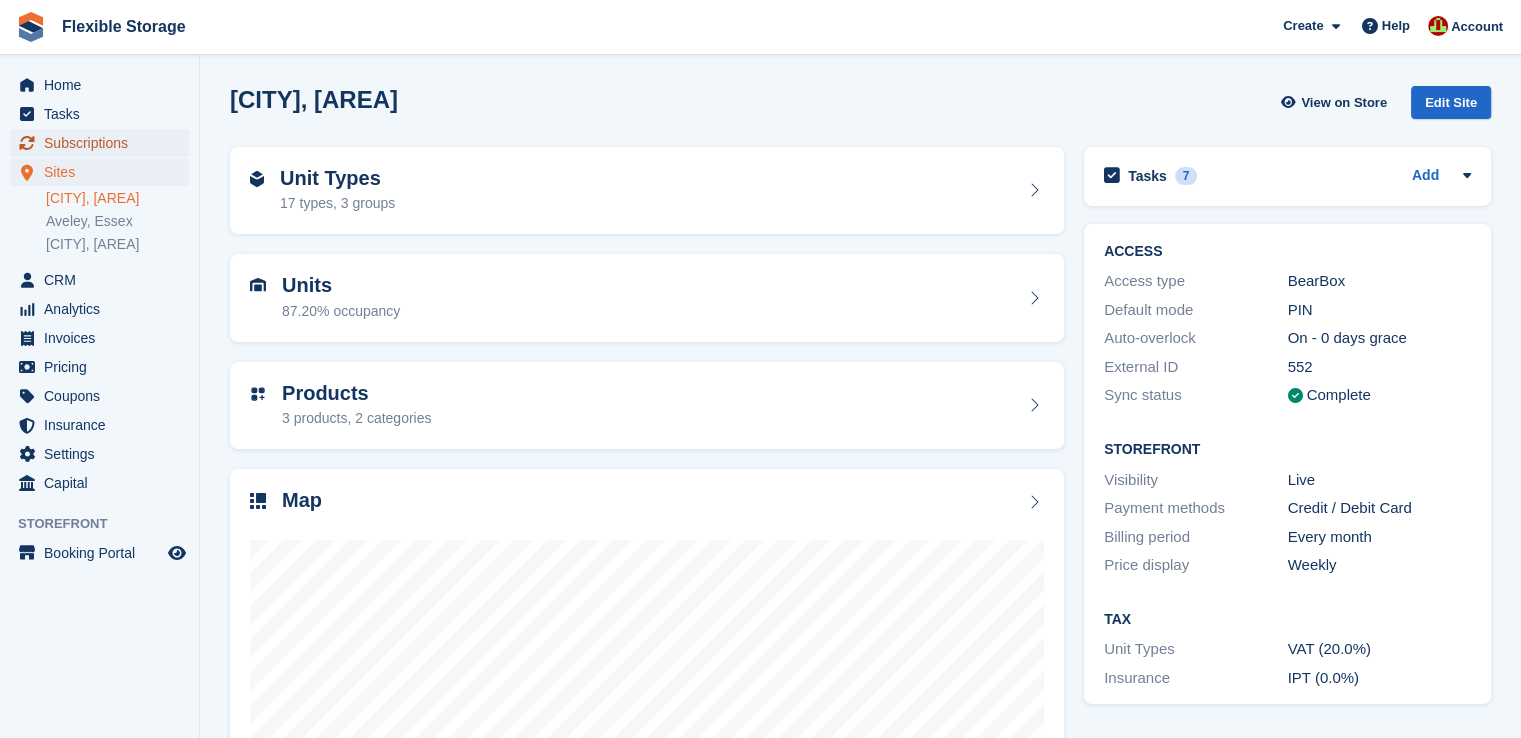 click on "Subscriptions" at bounding box center (104, 143) 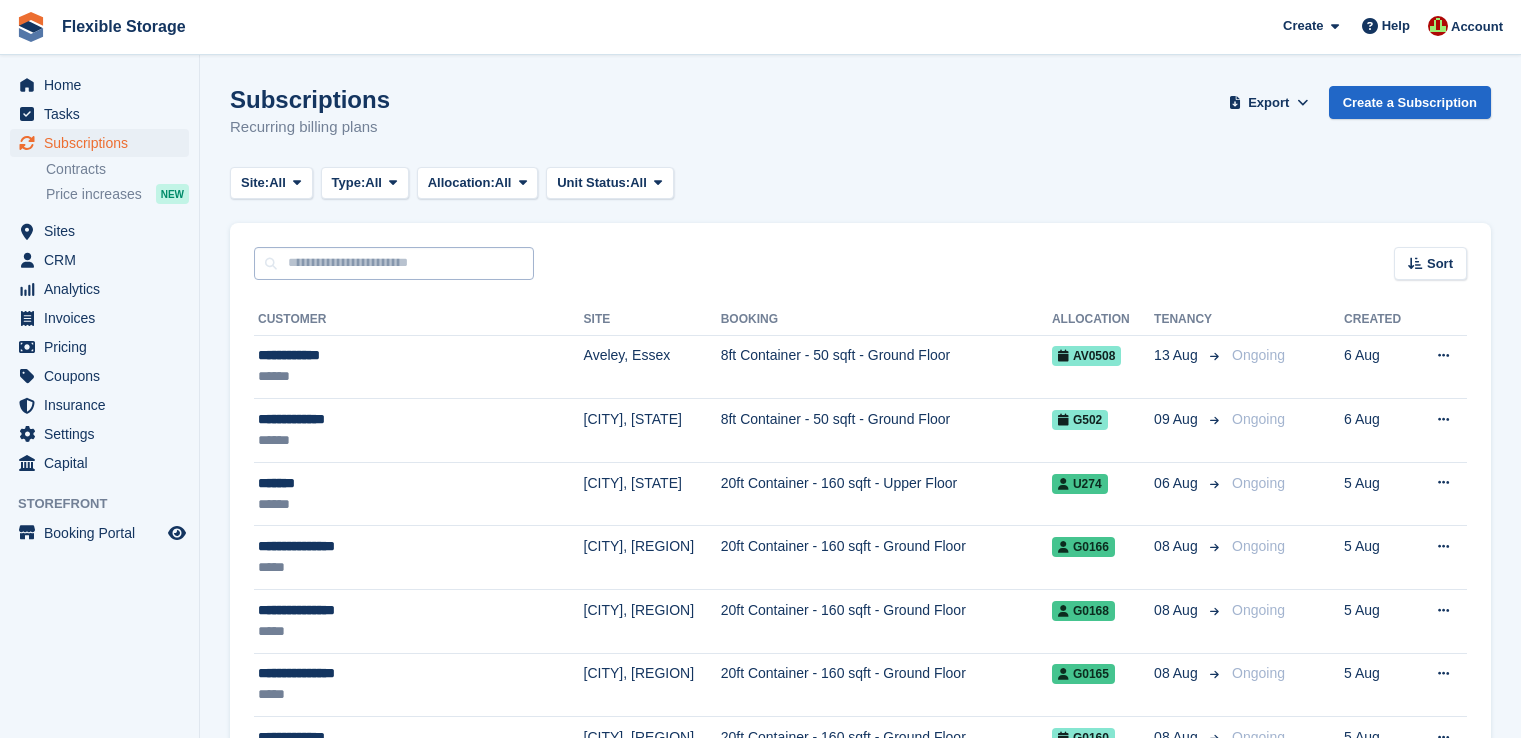scroll, scrollTop: 0, scrollLeft: 0, axis: both 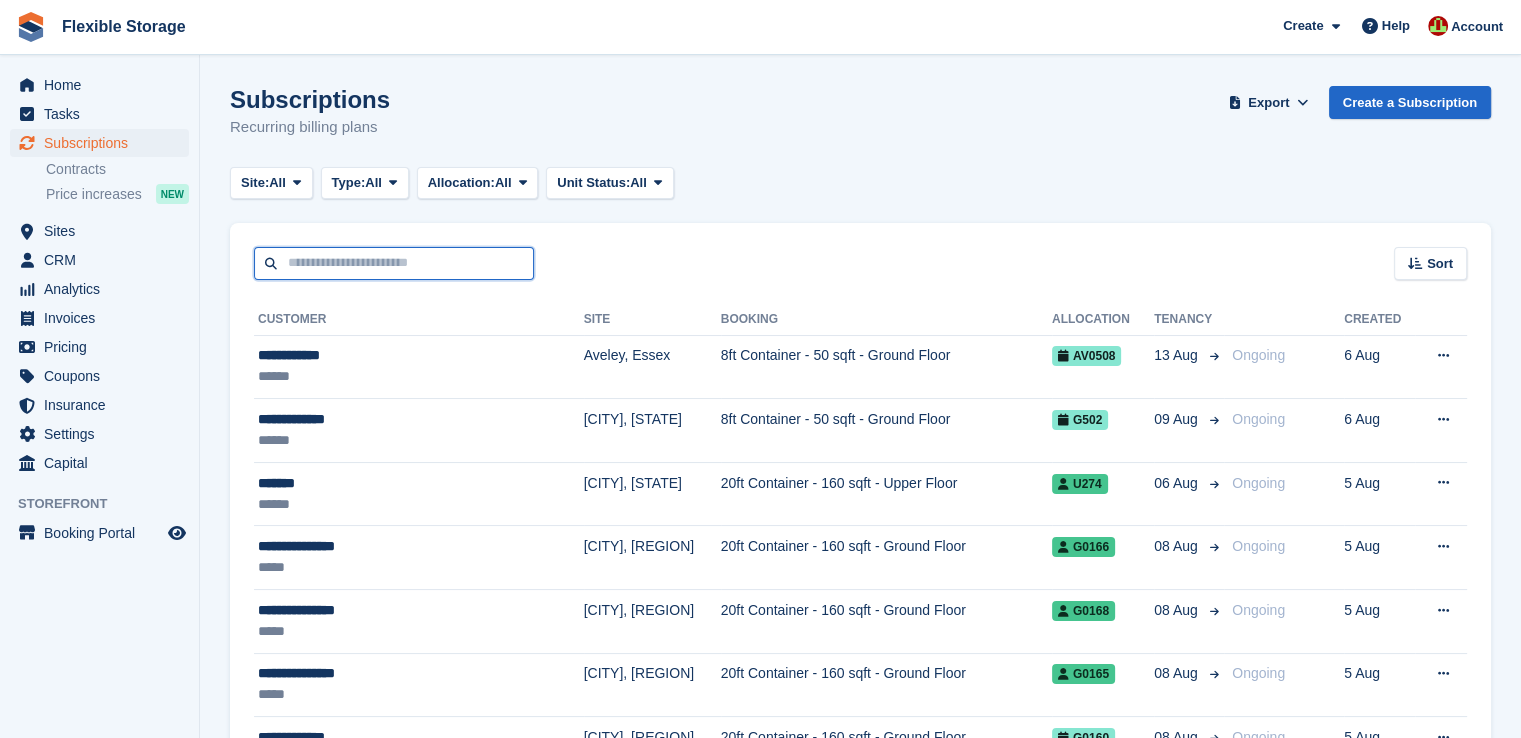 click at bounding box center [394, 263] 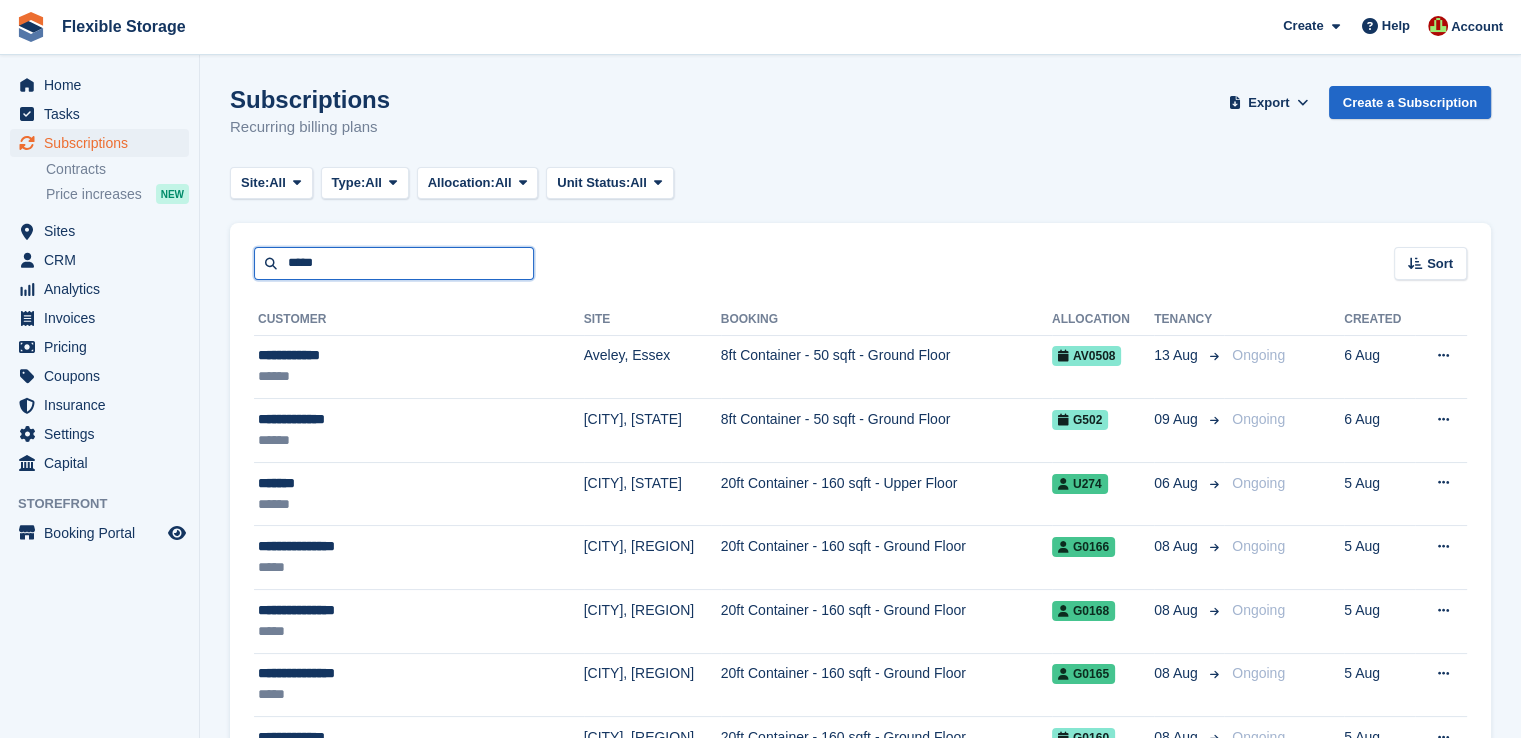 type on "*****" 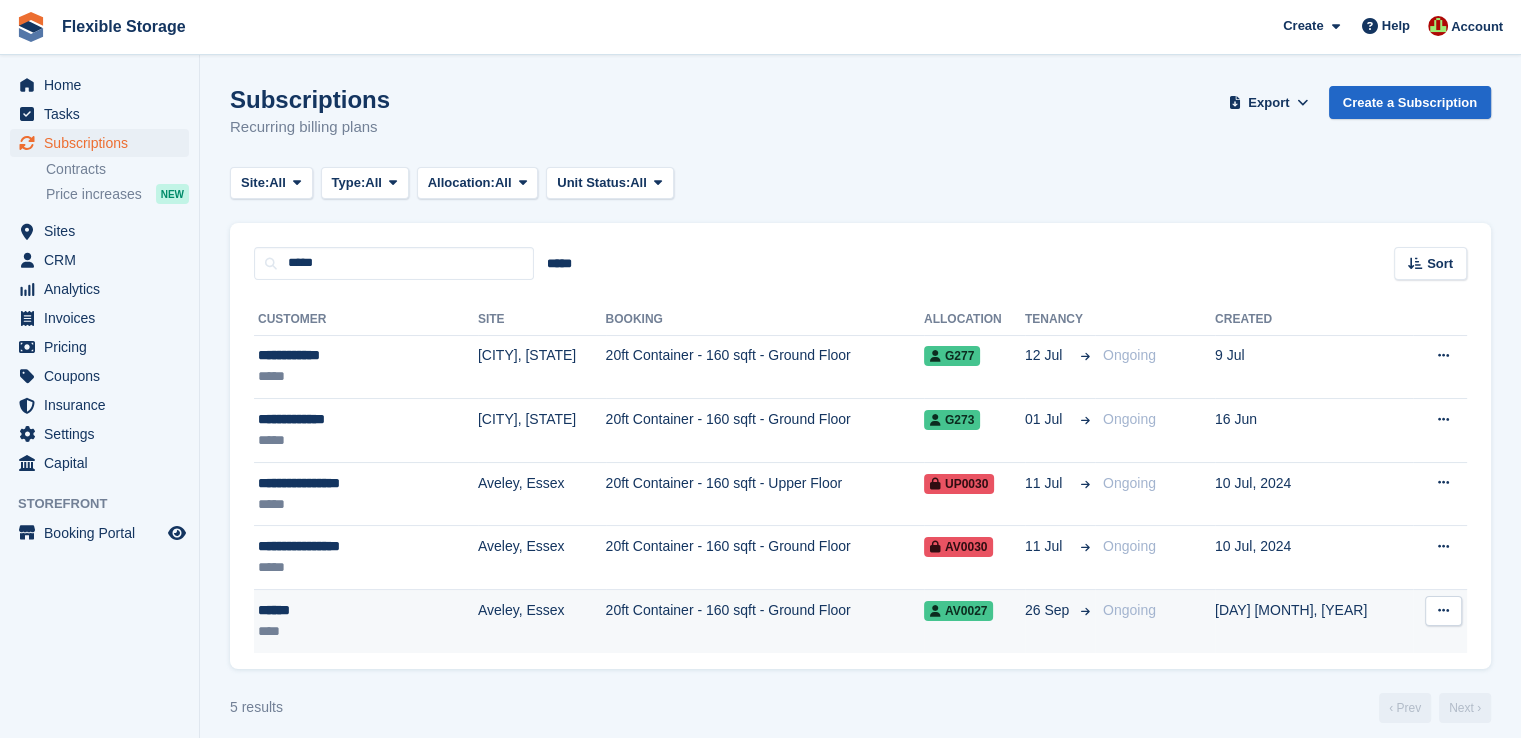 click on "Aveley, Essex" at bounding box center [542, 621] 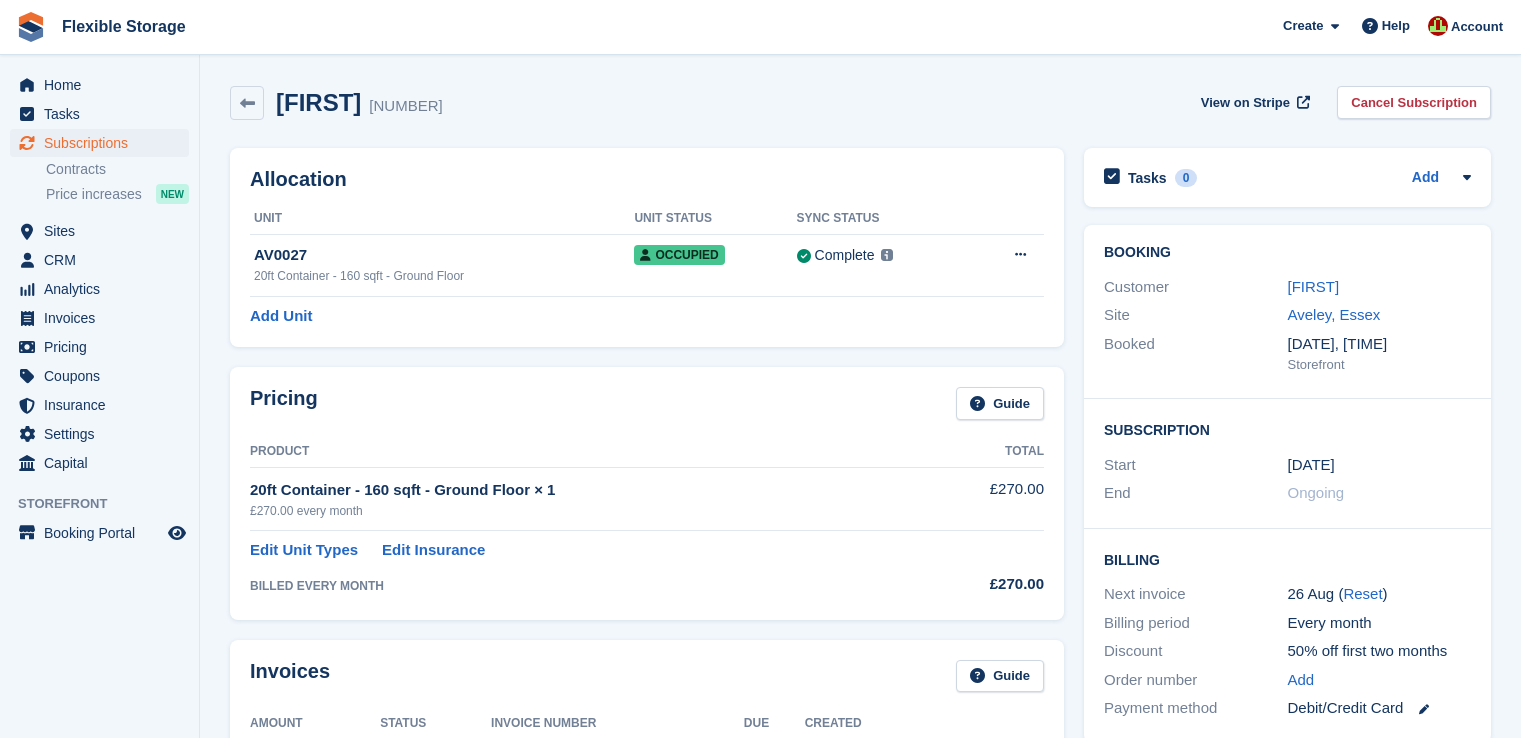 scroll, scrollTop: 0, scrollLeft: 0, axis: both 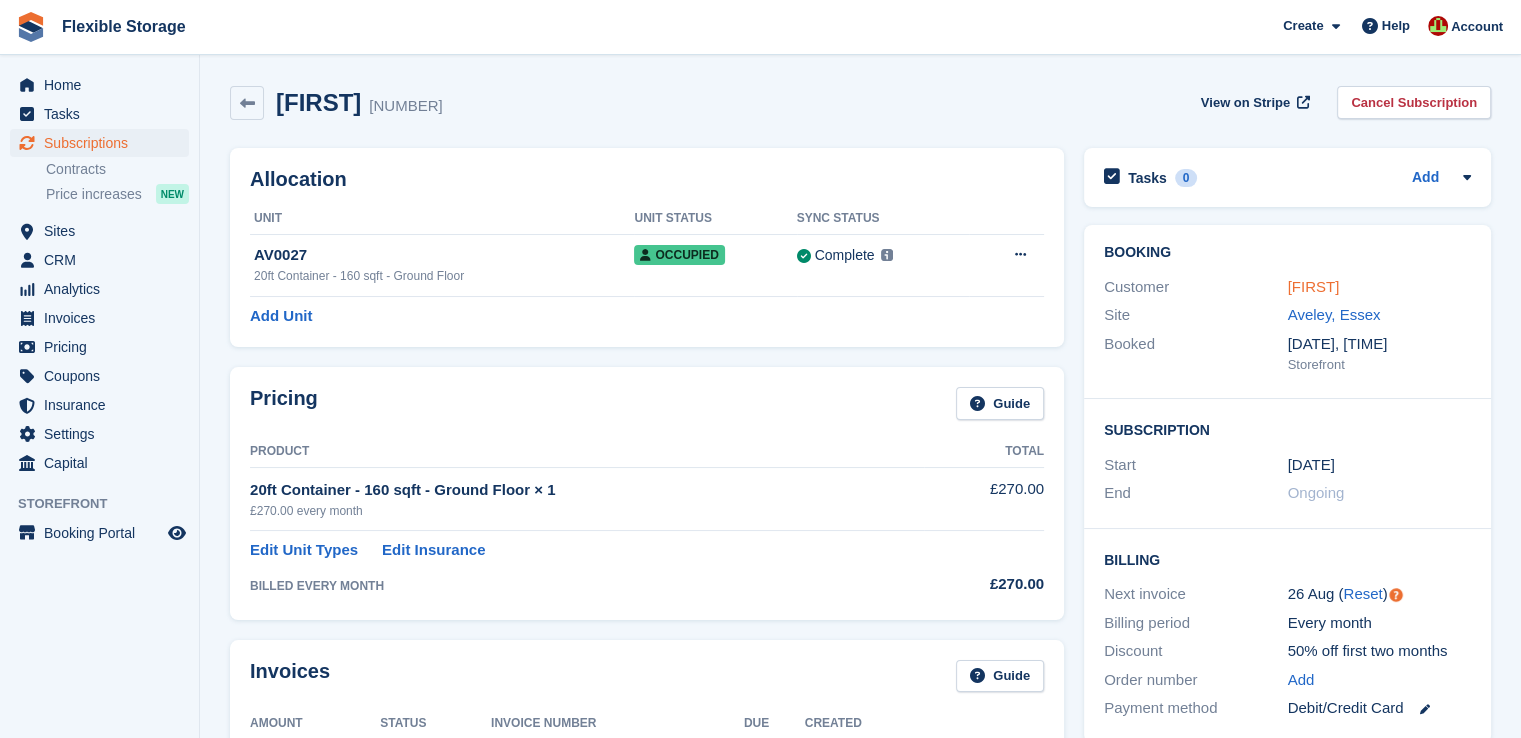 click on "[FIRST]" at bounding box center [1314, 286] 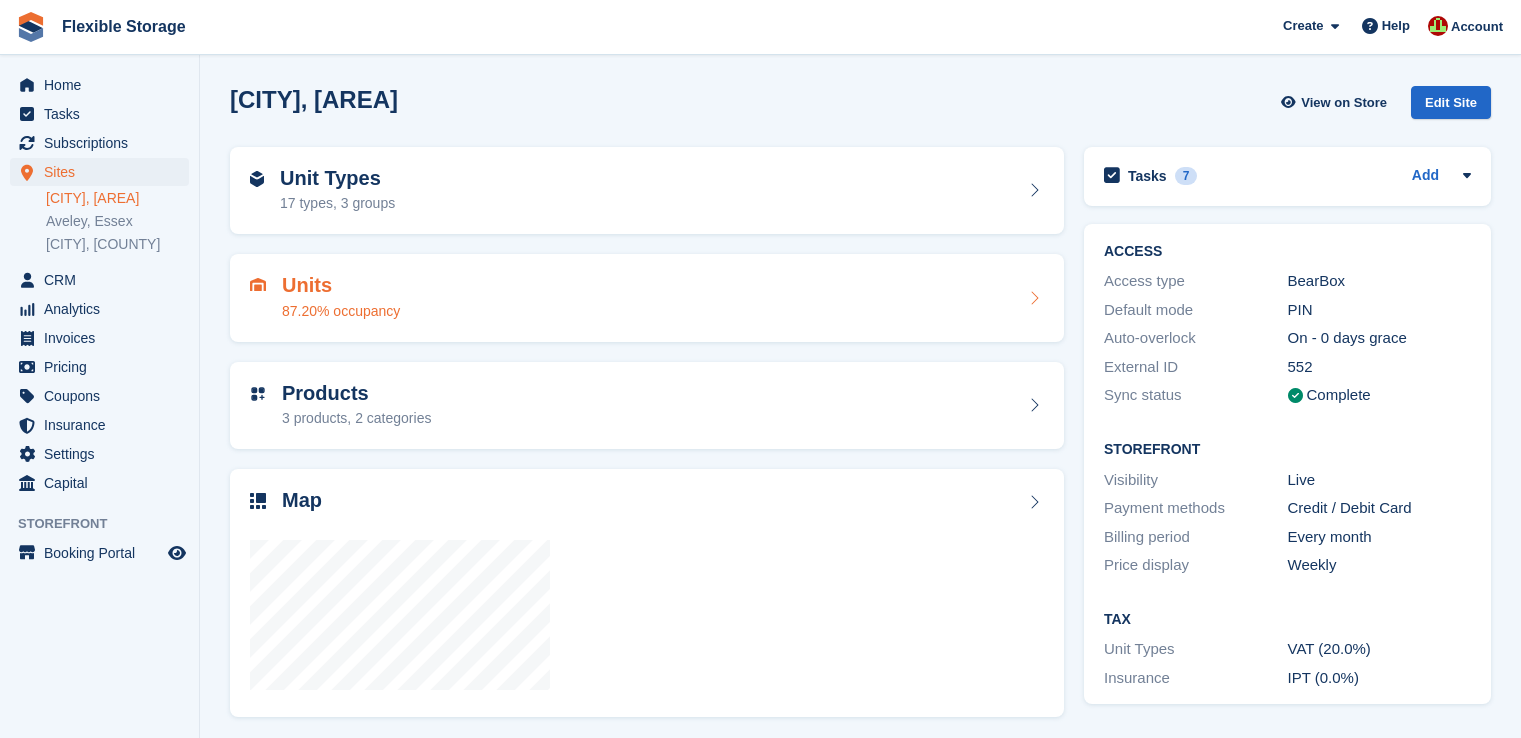 scroll, scrollTop: 0, scrollLeft: 0, axis: both 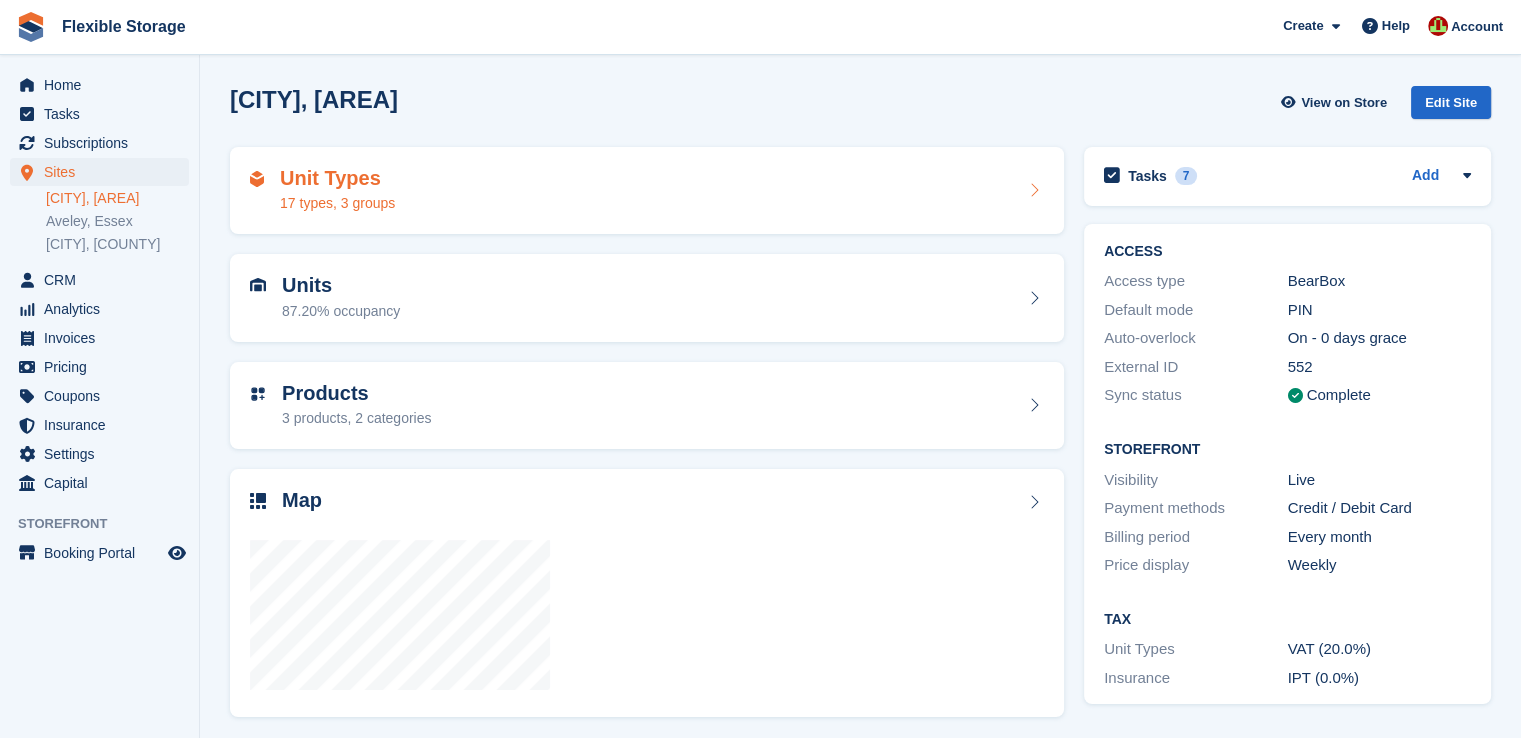 click on "Unit Types
17 types, 3 groups" at bounding box center [647, 191] 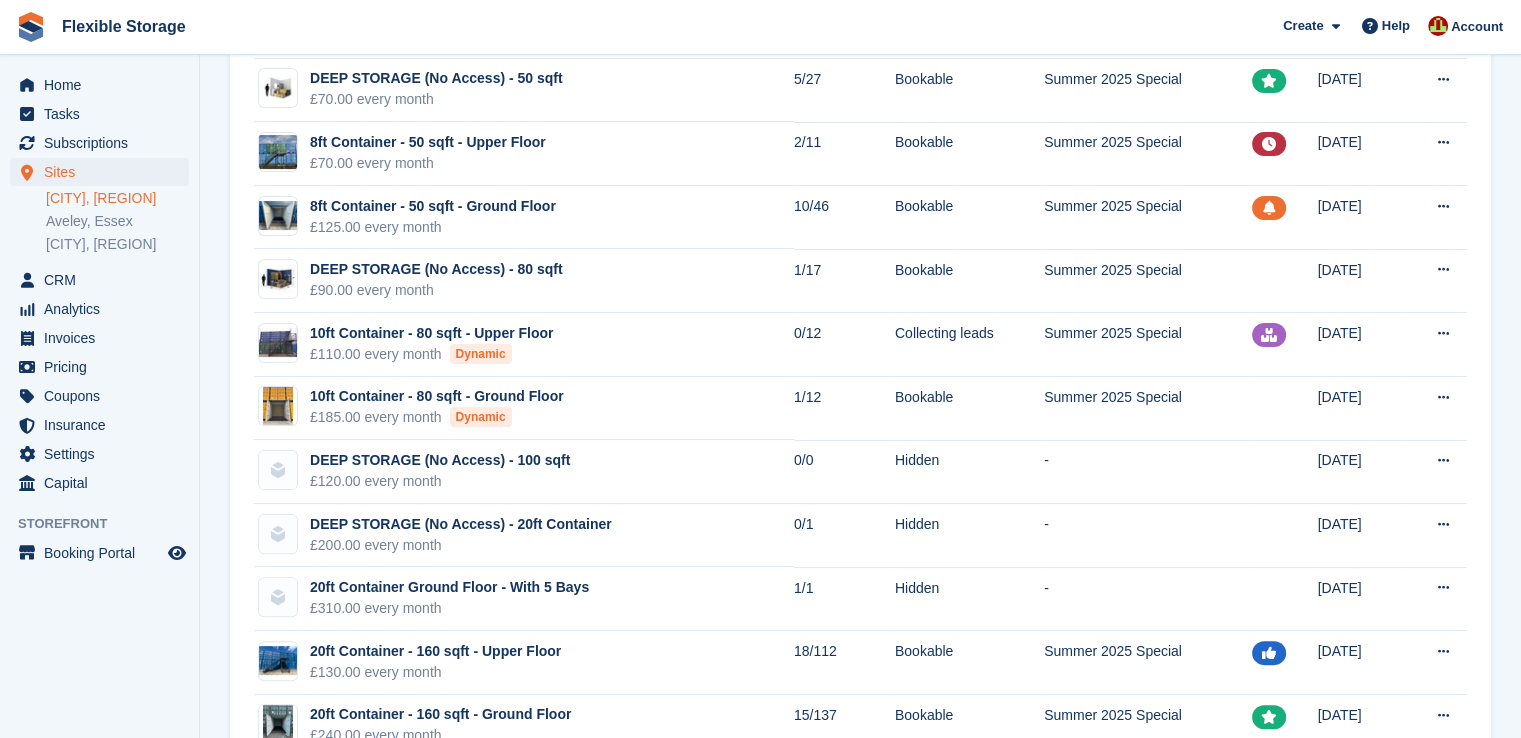 scroll, scrollTop: 500, scrollLeft: 0, axis: vertical 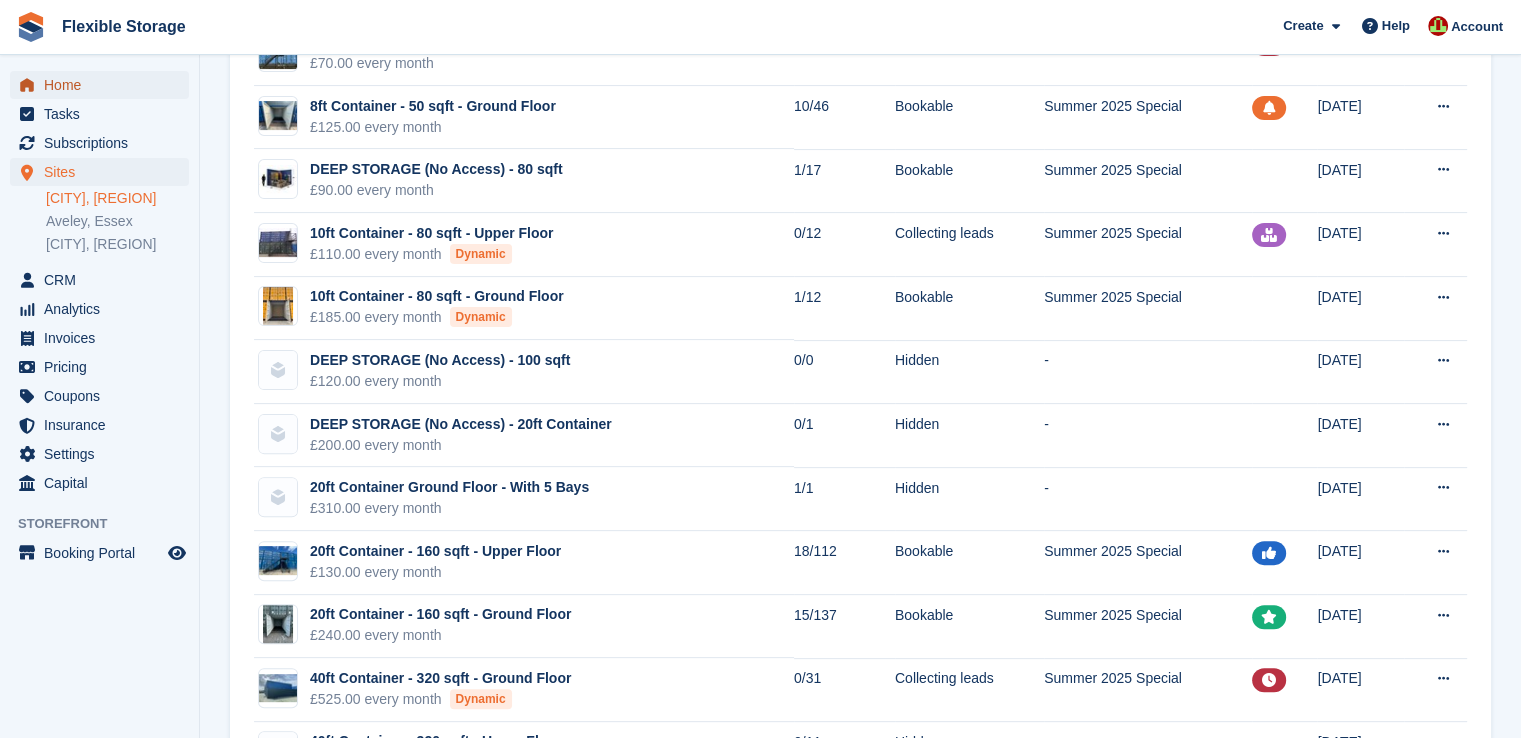 click on "Home" at bounding box center [104, 85] 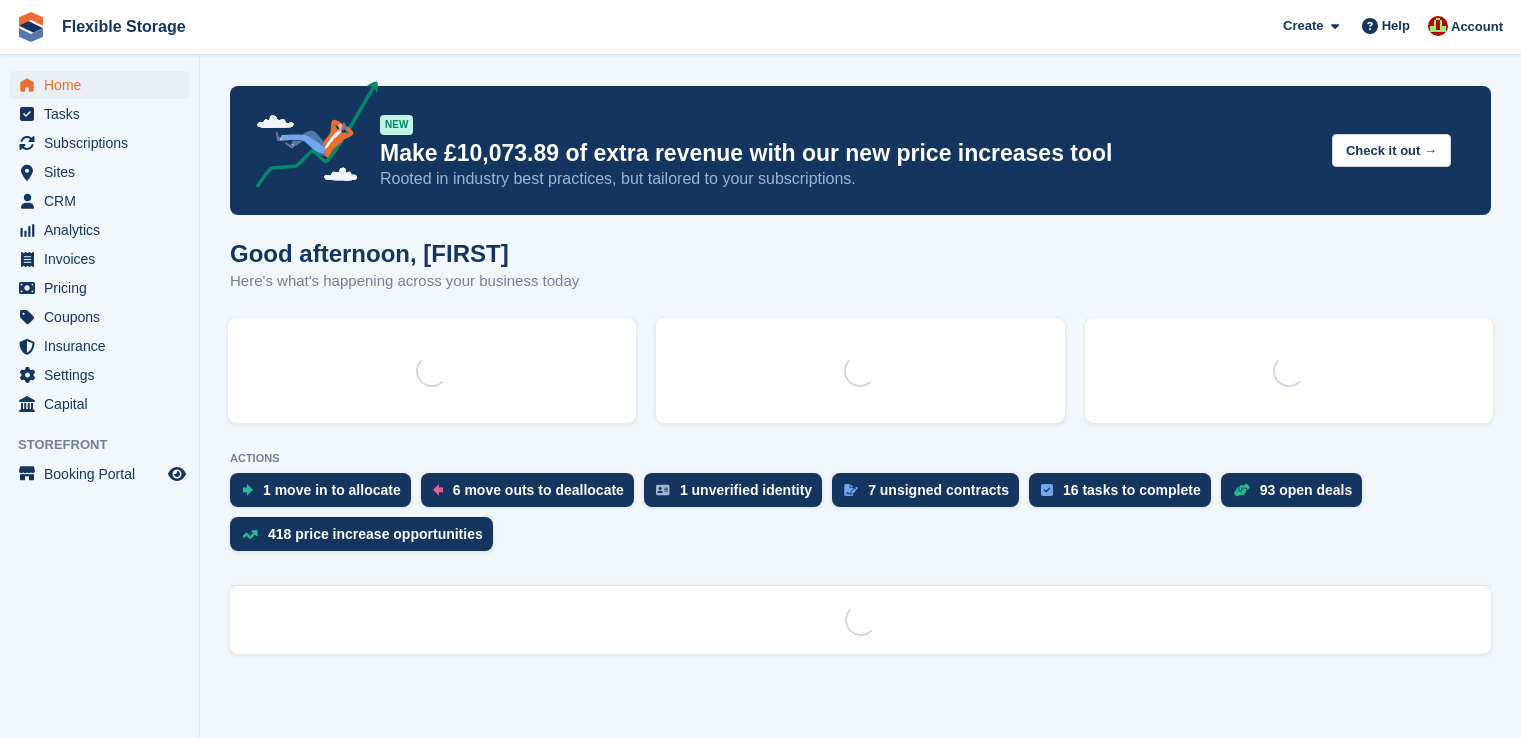 scroll, scrollTop: 0, scrollLeft: 0, axis: both 